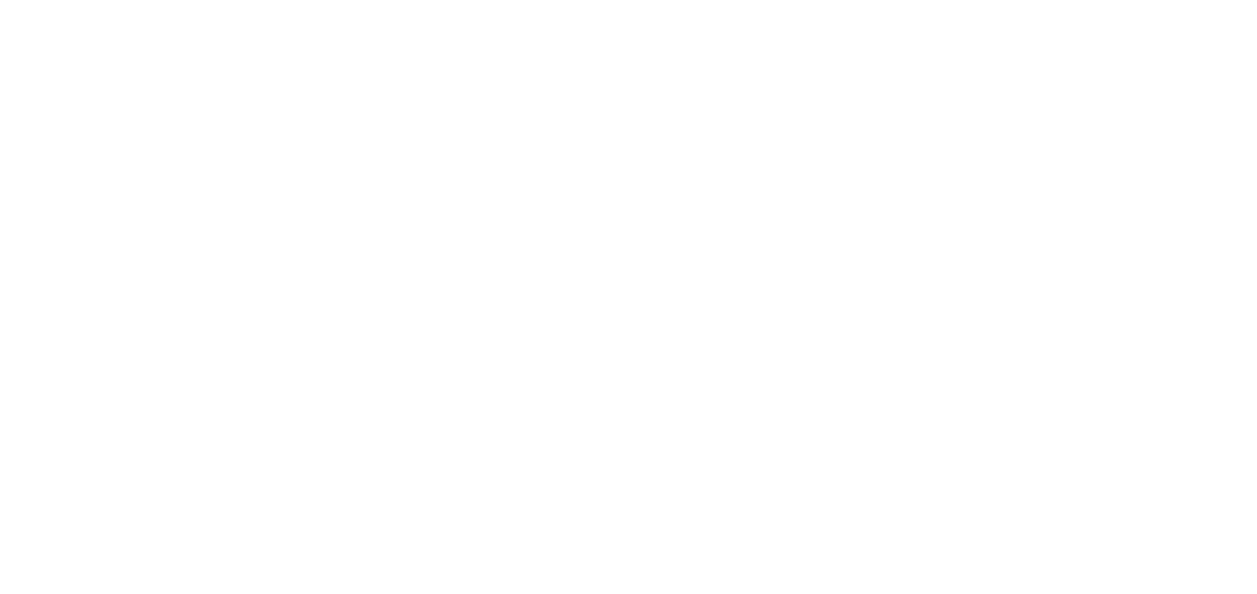 scroll, scrollTop: 0, scrollLeft: 0, axis: both 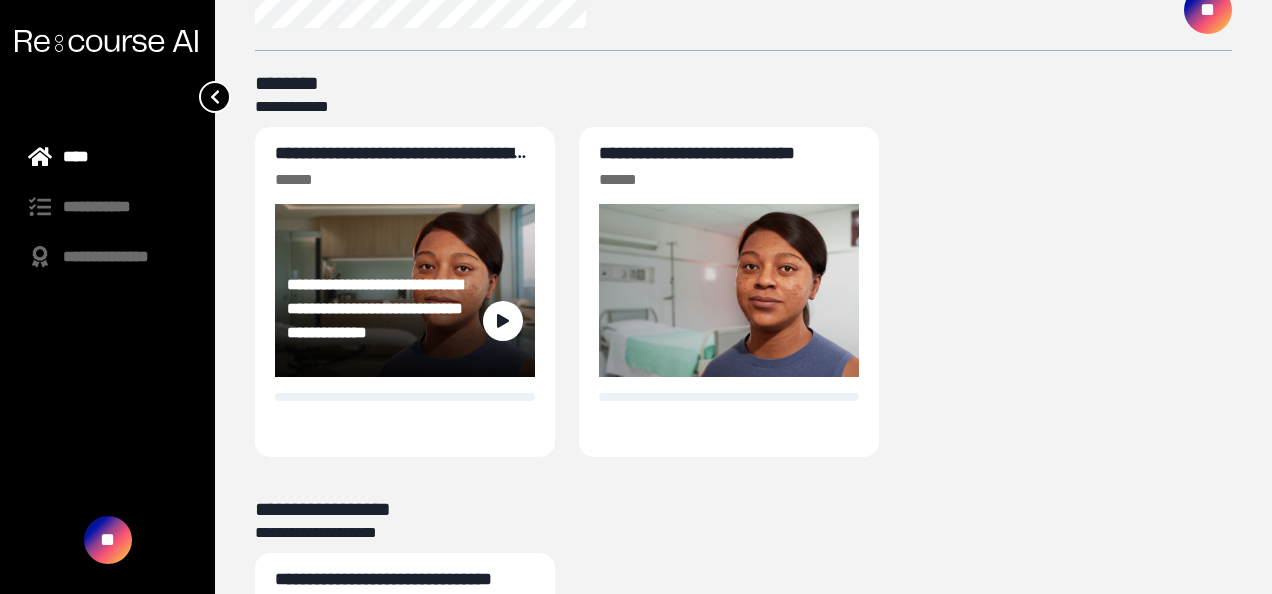 click on "**********" at bounding box center [385, 321] 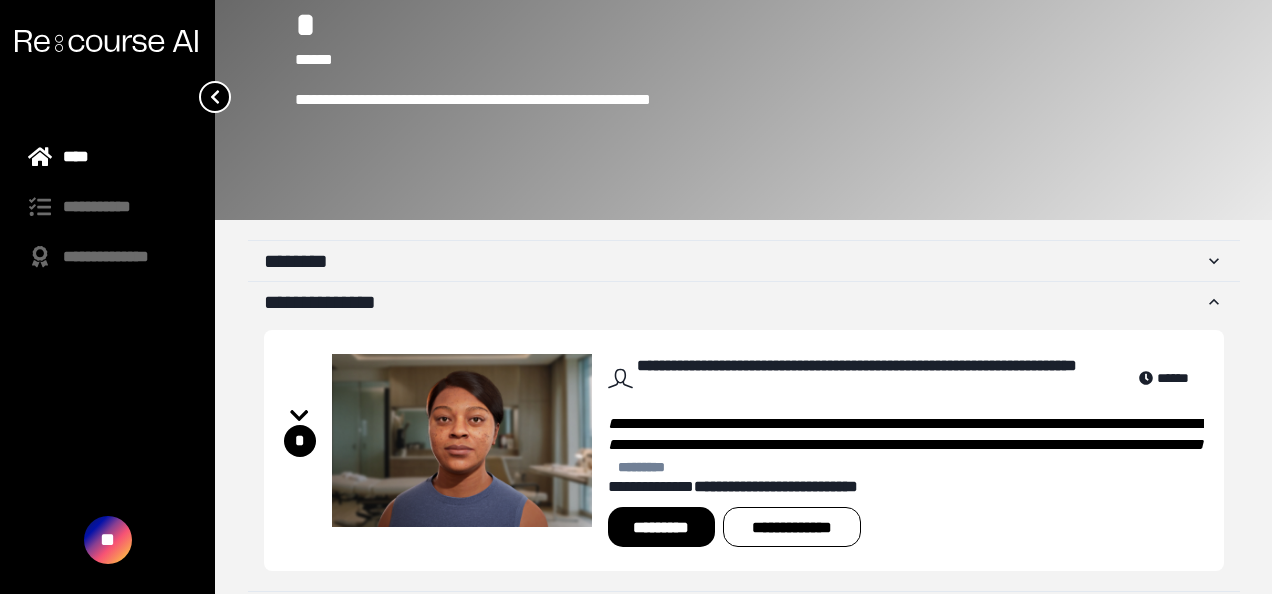 scroll, scrollTop: 182, scrollLeft: 0, axis: vertical 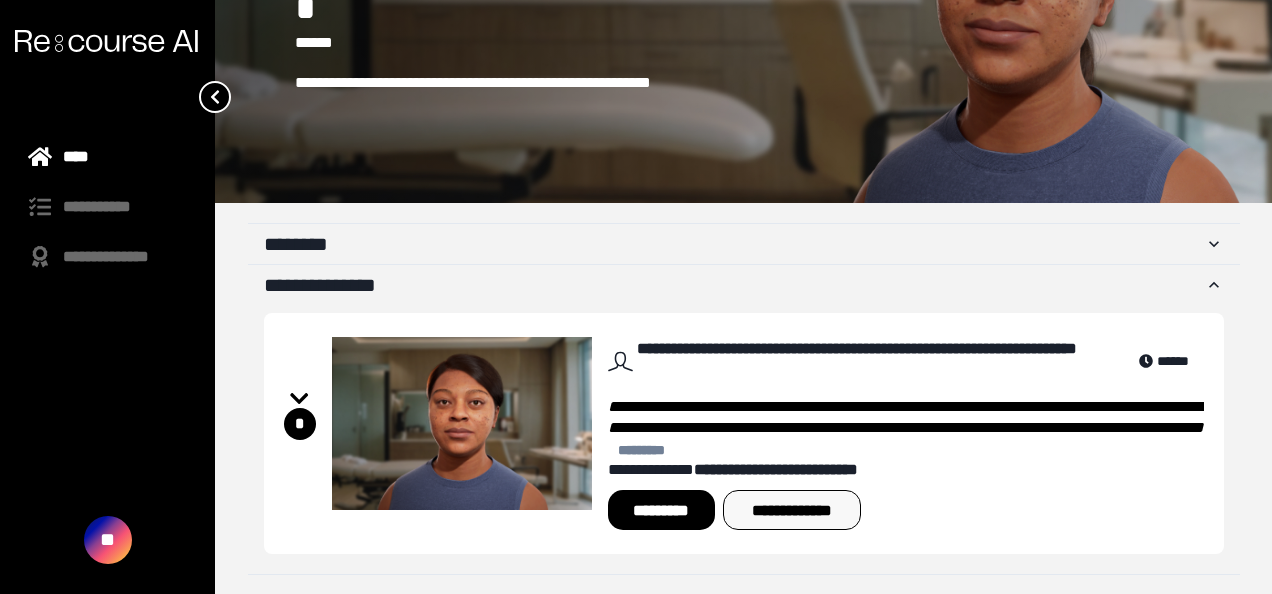 click on "**********" at bounding box center (792, 510) 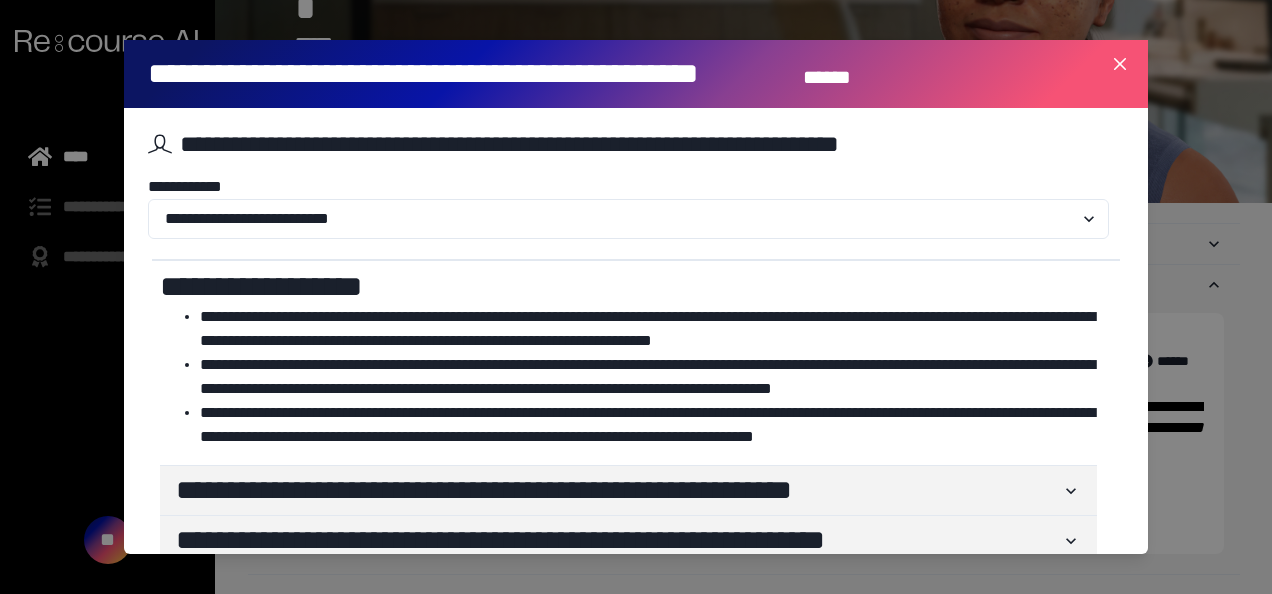 scroll, scrollTop: 168, scrollLeft: 0, axis: vertical 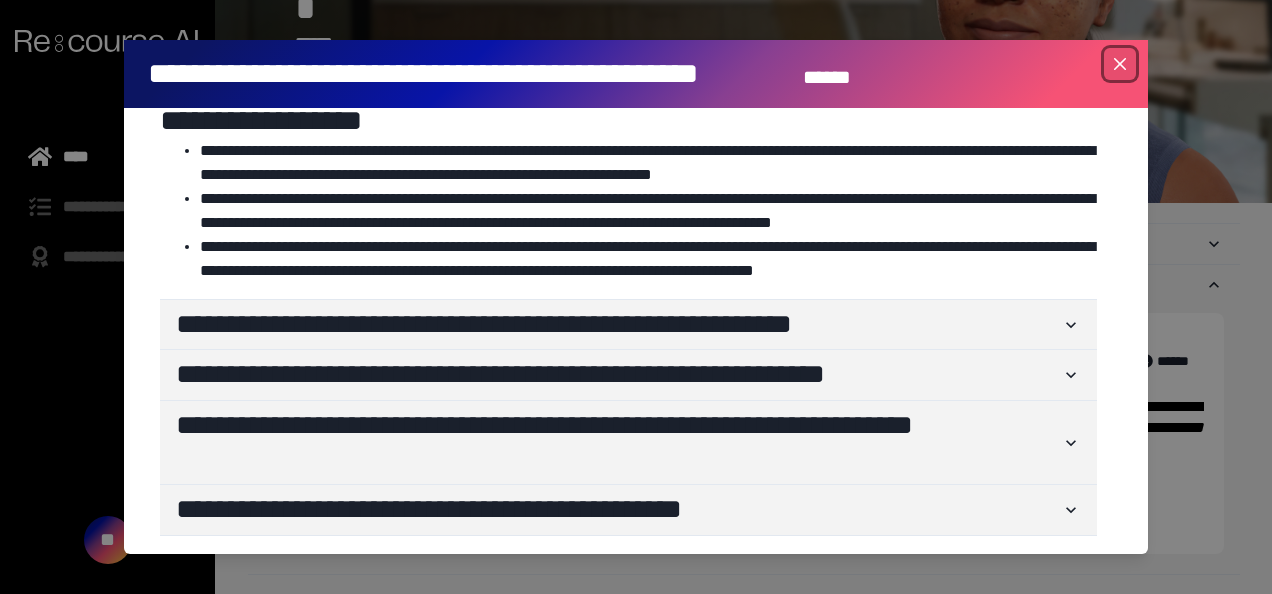 click 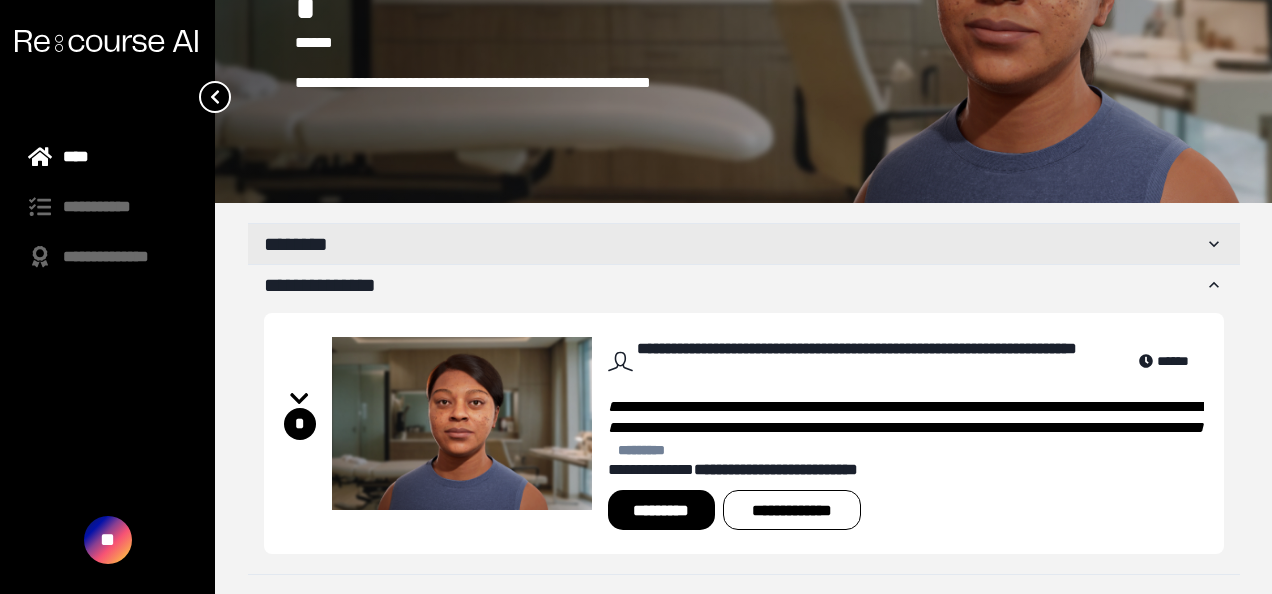 click 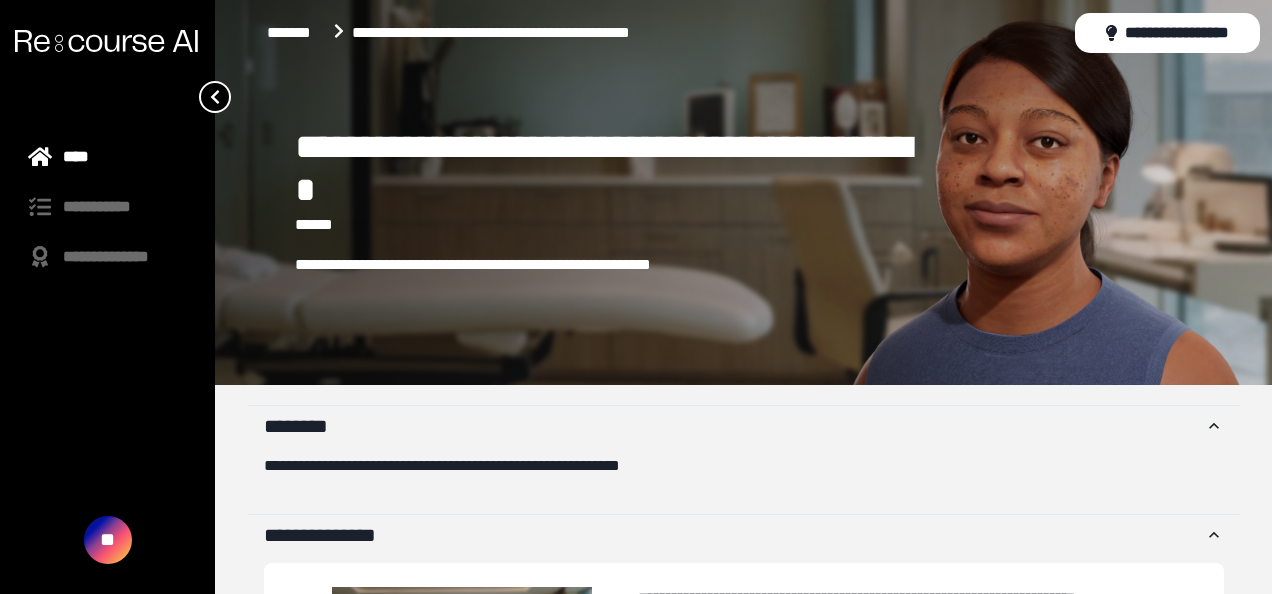 scroll, scrollTop: 250, scrollLeft: 0, axis: vertical 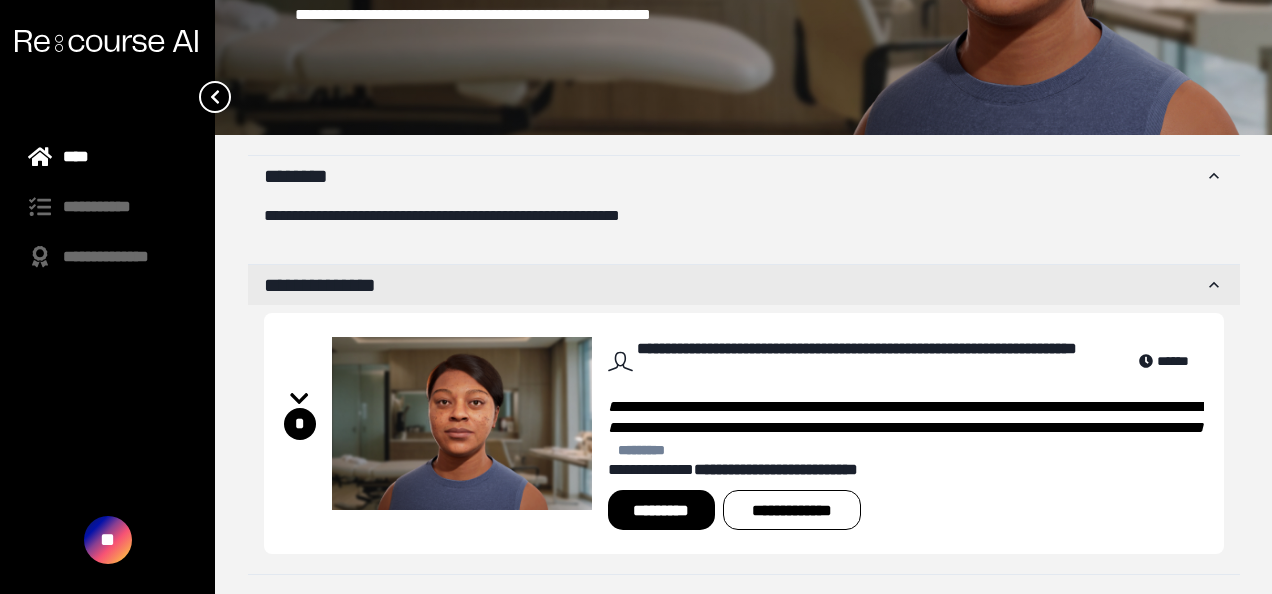 click 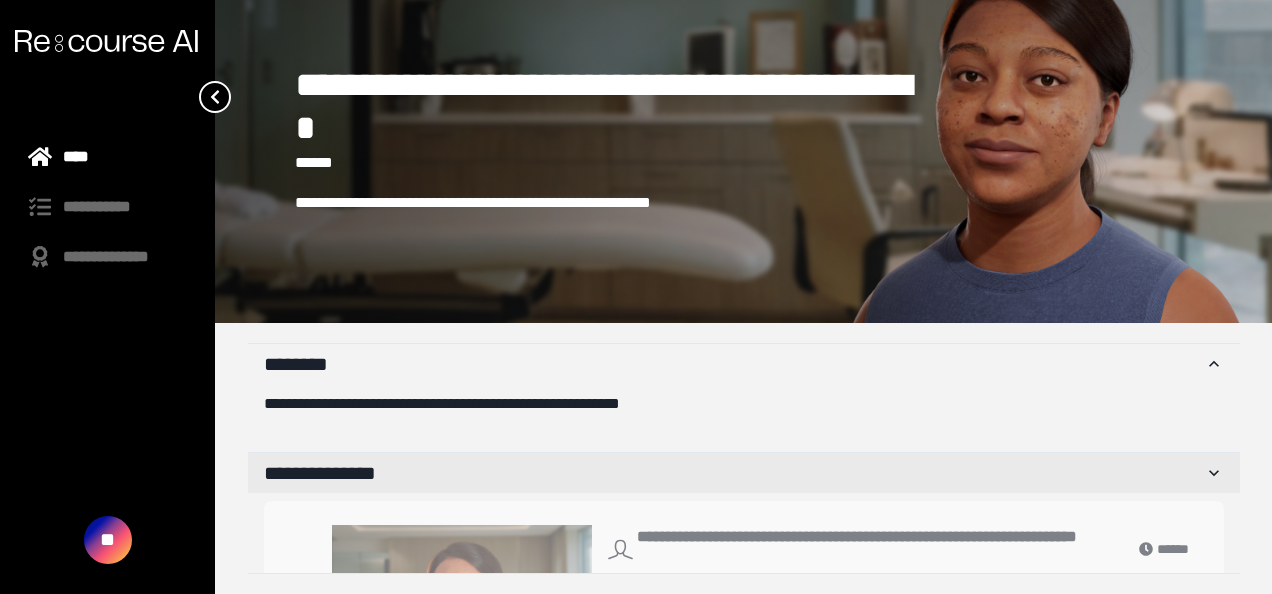 scroll, scrollTop: 0, scrollLeft: 0, axis: both 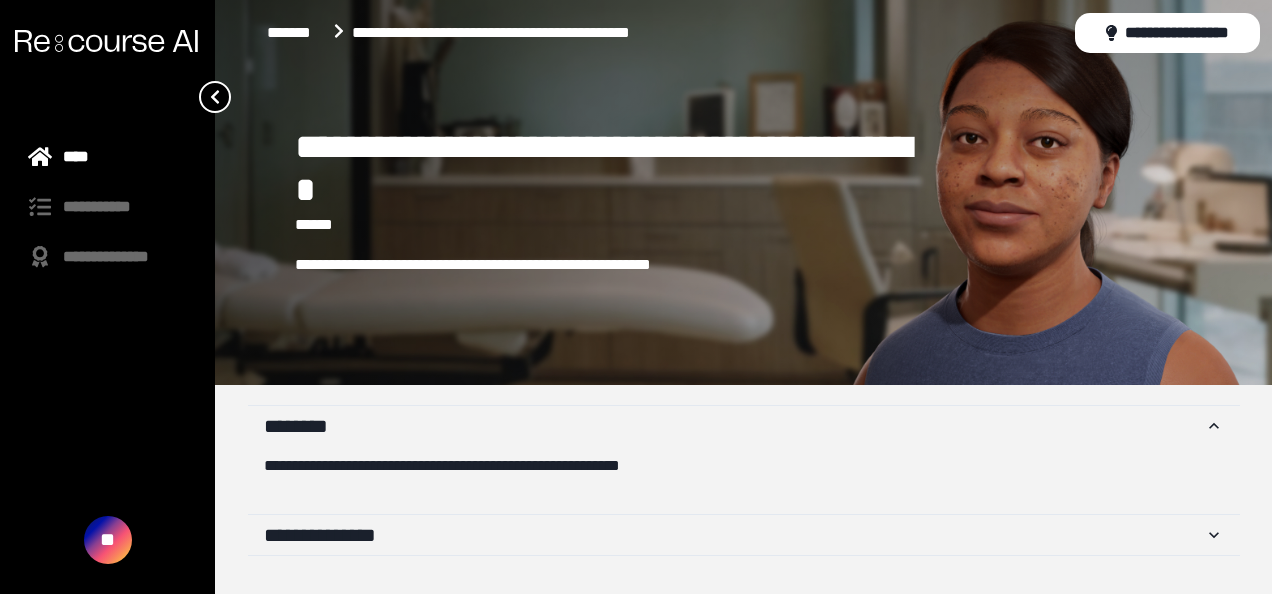 click at bounding box center (215, 97) 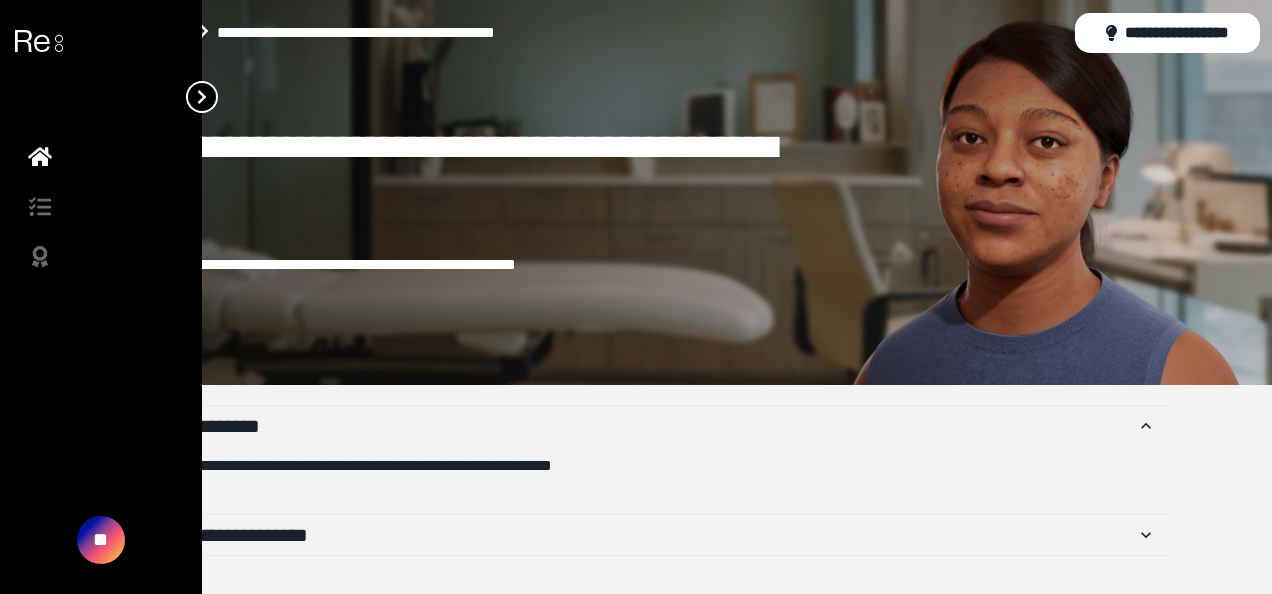 click 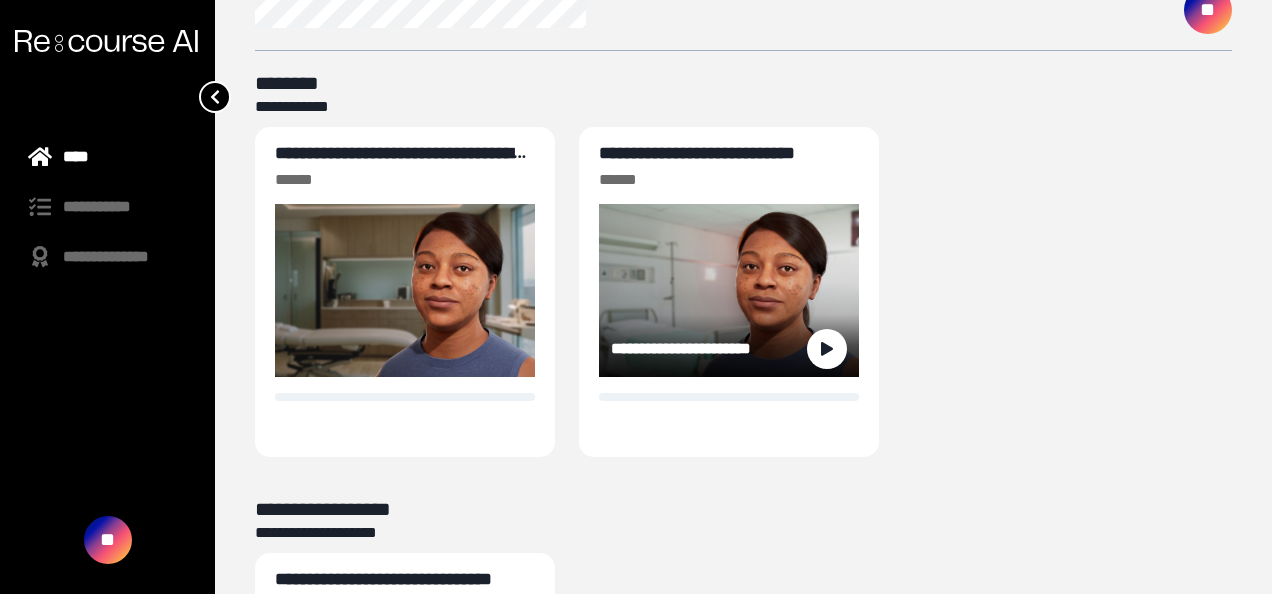 scroll, scrollTop: 68, scrollLeft: 0, axis: vertical 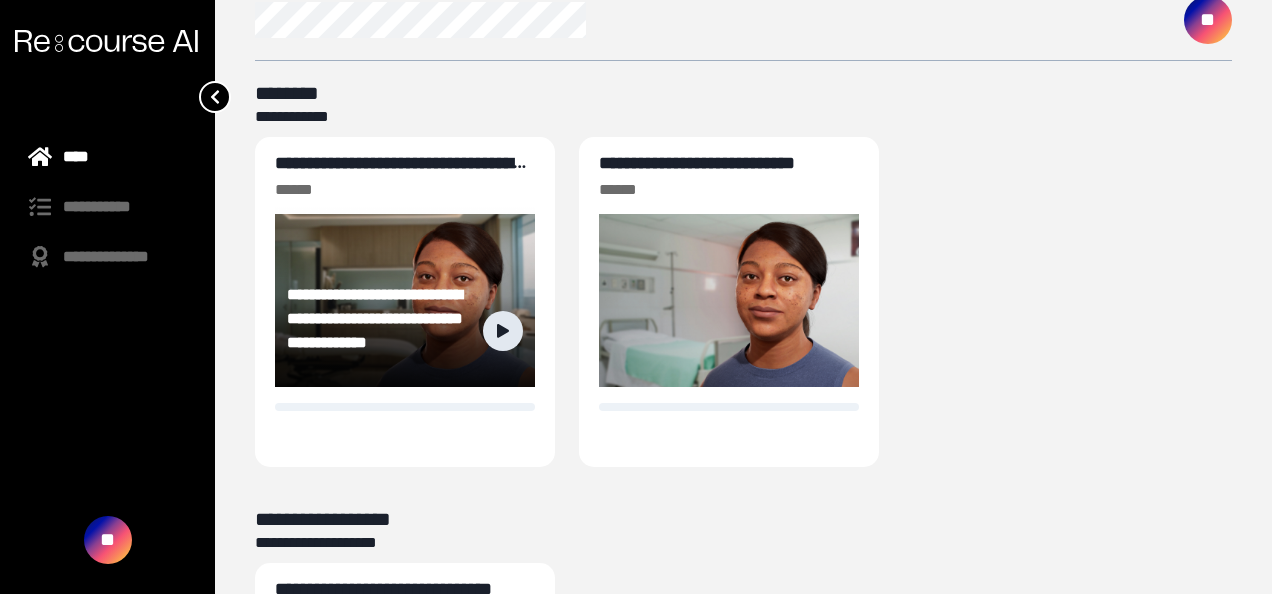 click 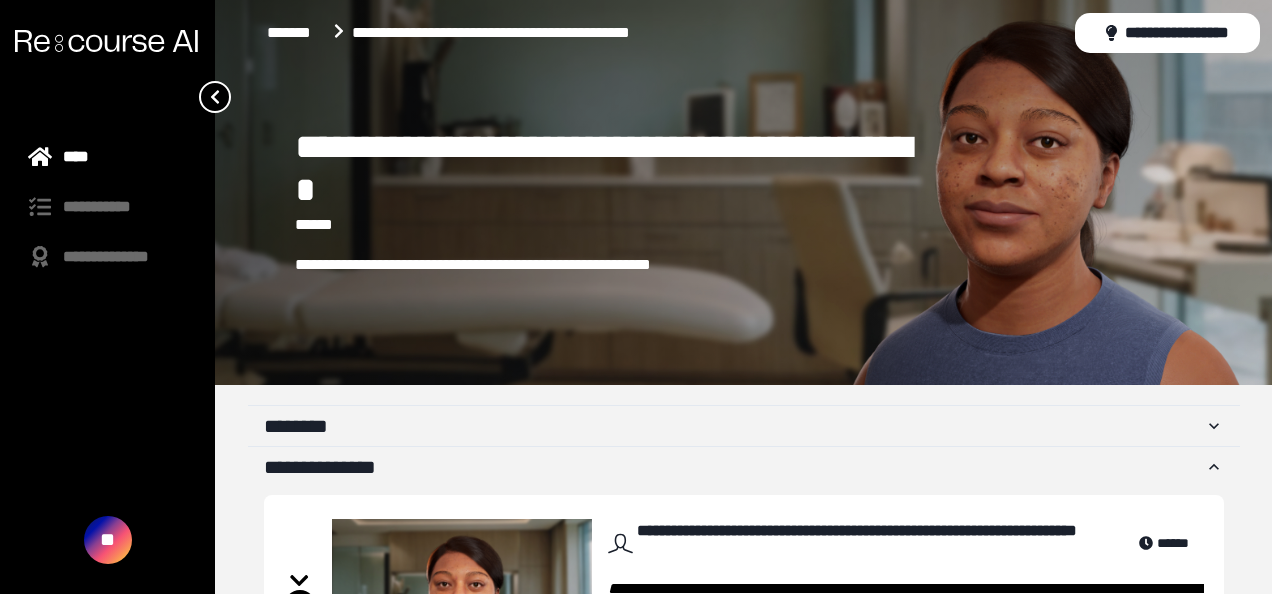 scroll, scrollTop: 182, scrollLeft: 0, axis: vertical 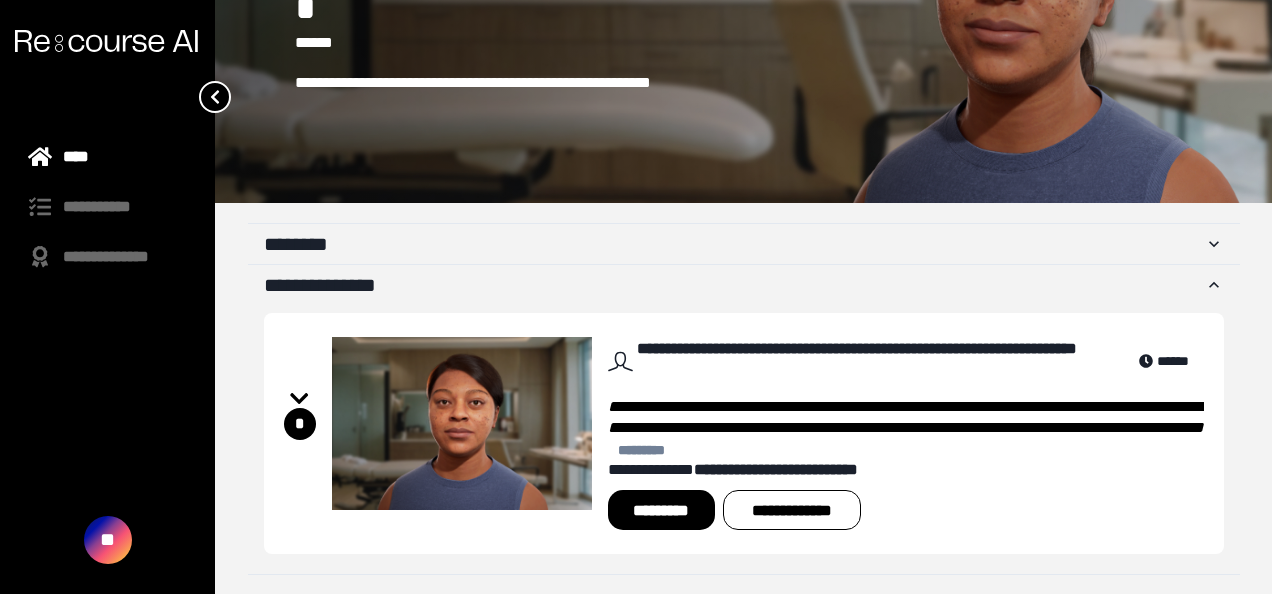 click on "*********" at bounding box center [661, 510] 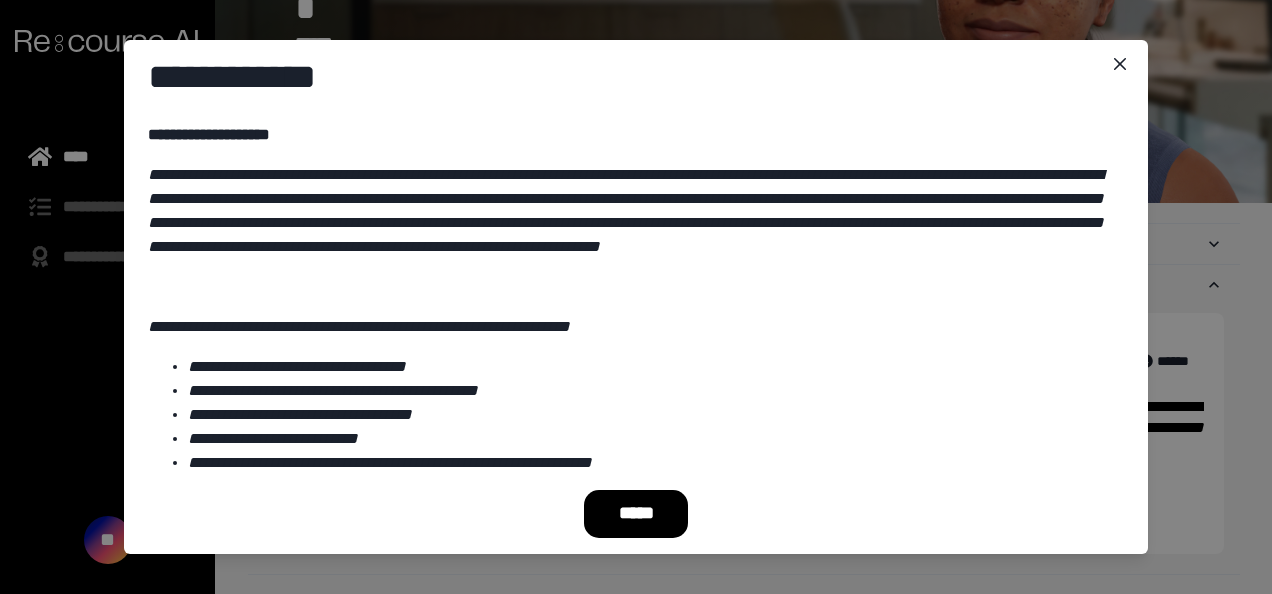 click on "*****" at bounding box center (636, 514) 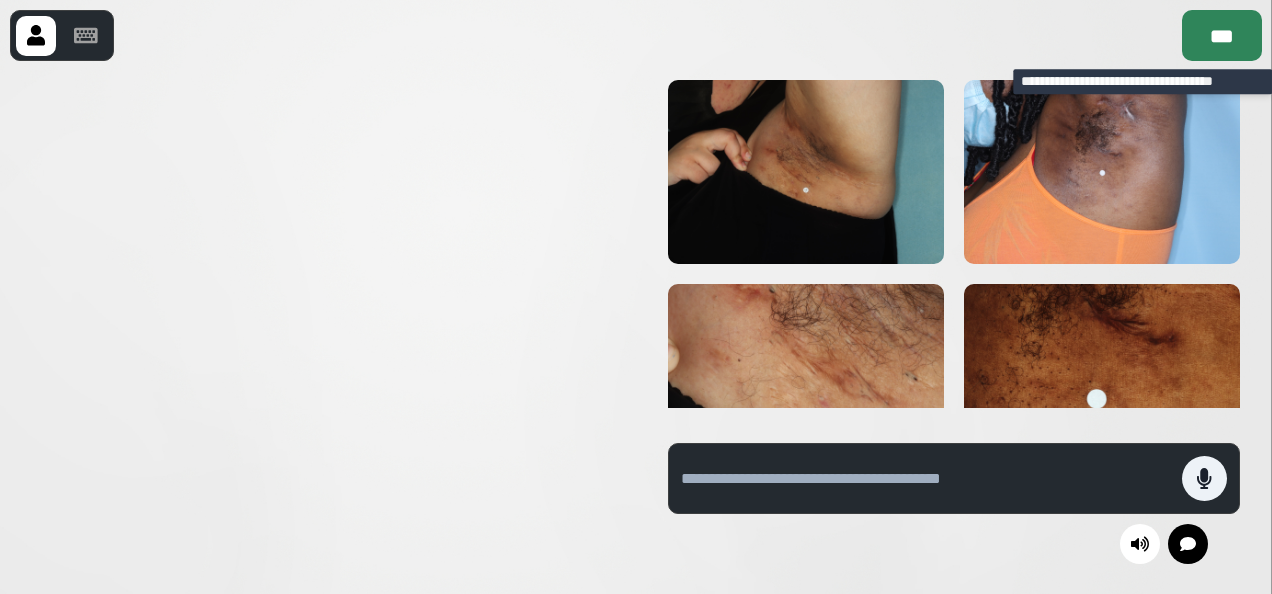 click on "***" at bounding box center [1222, 35] 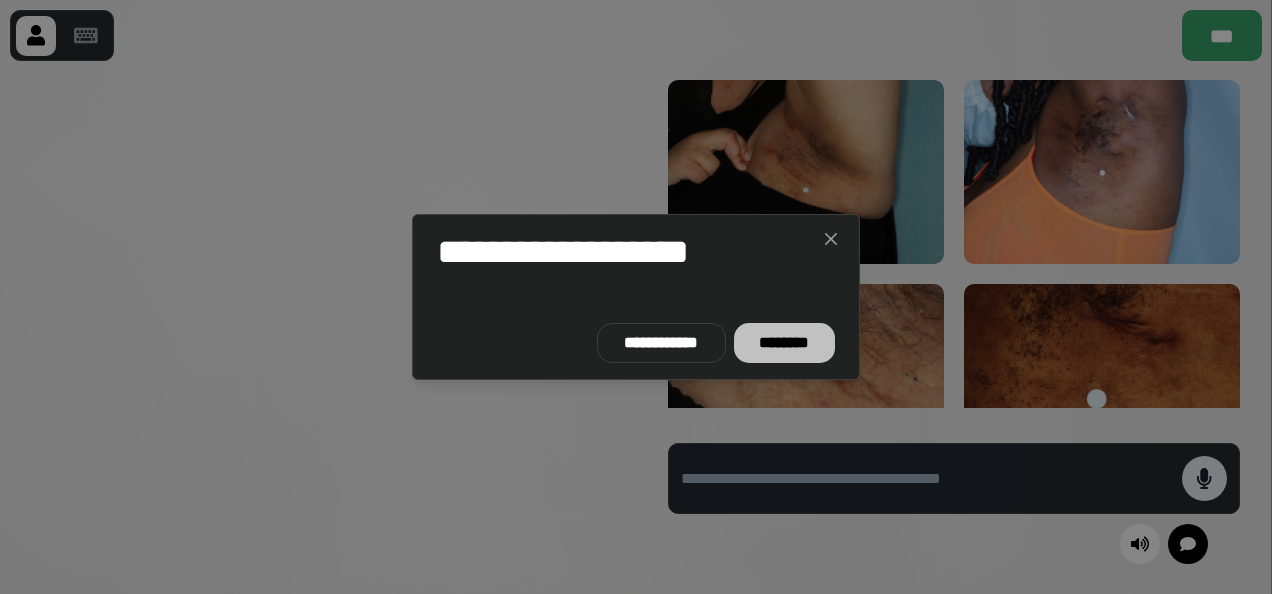 click on "********" at bounding box center [784, 343] 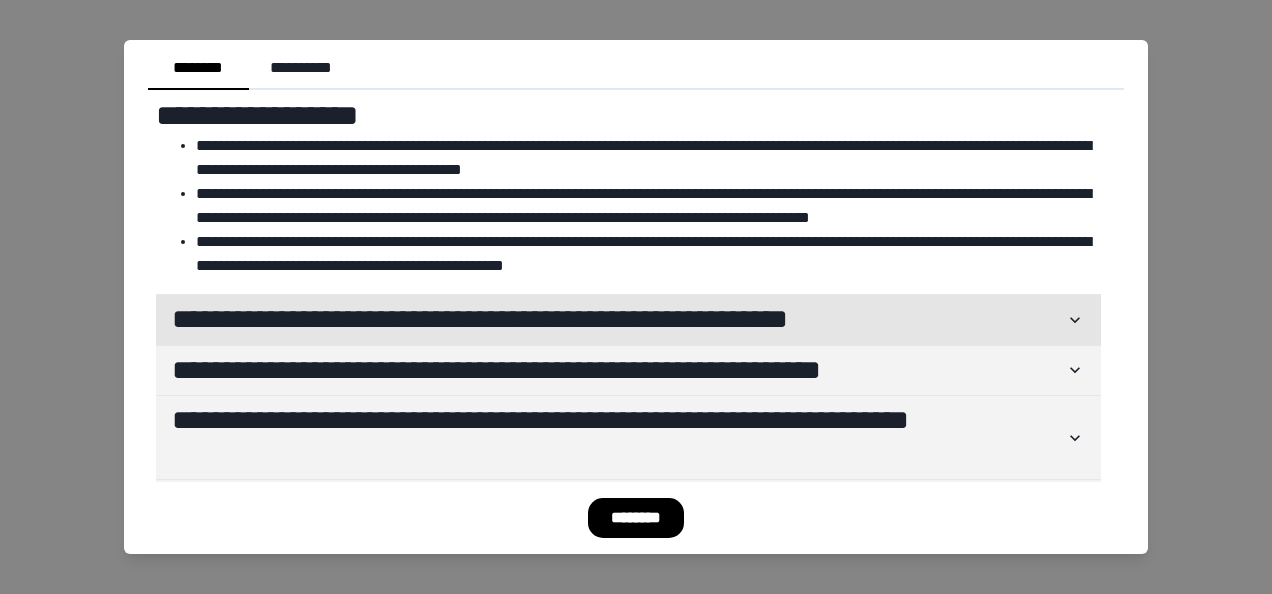 click 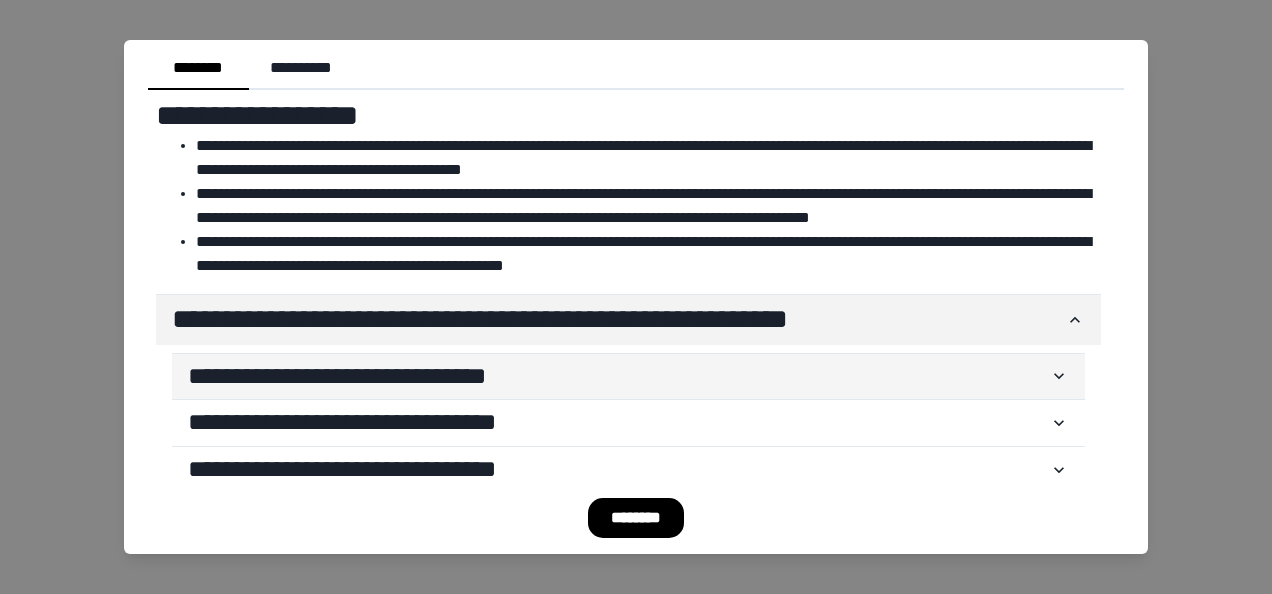 click on "**********" at bounding box center [618, 377] 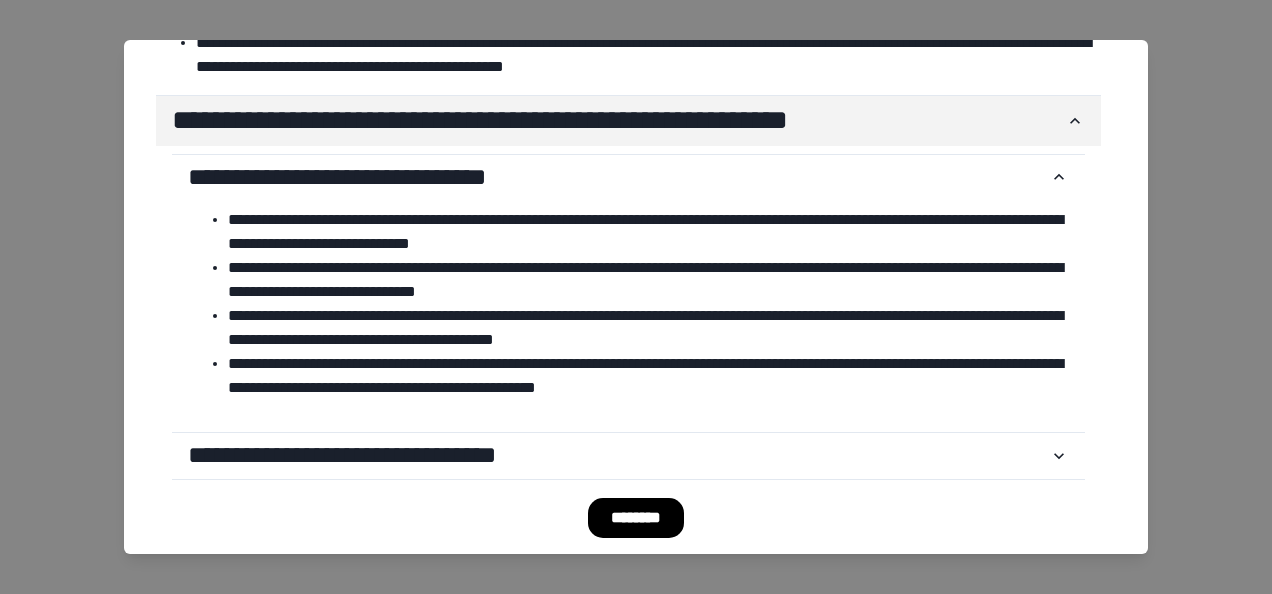 scroll, scrollTop: 0, scrollLeft: 0, axis: both 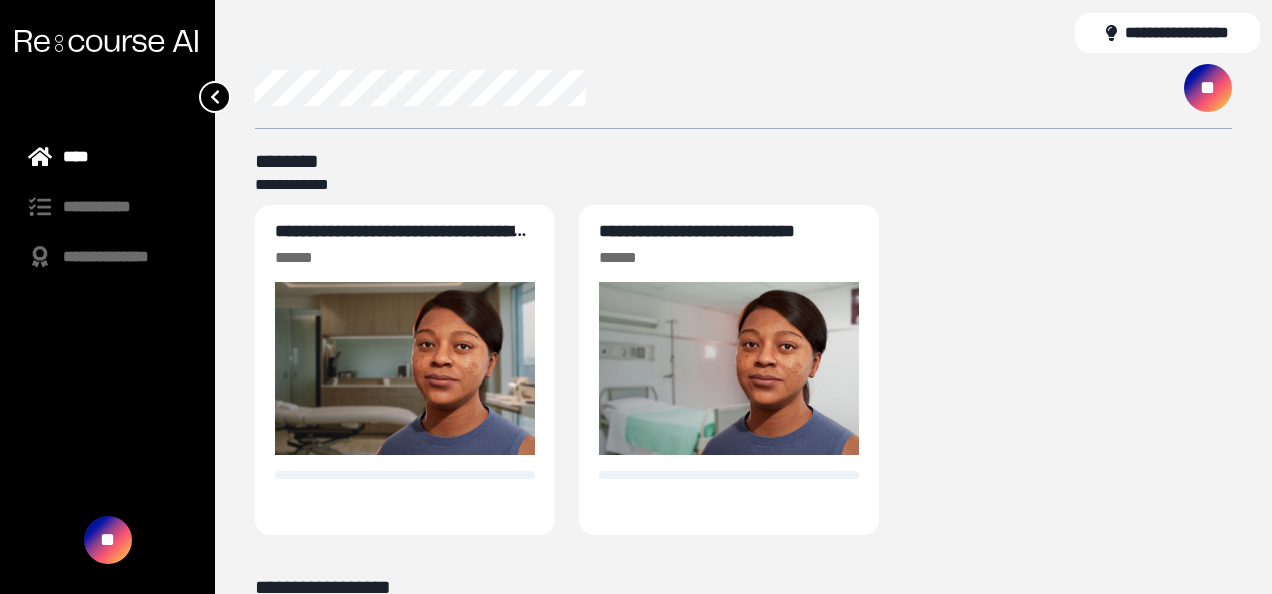click at bounding box center [107, 97] 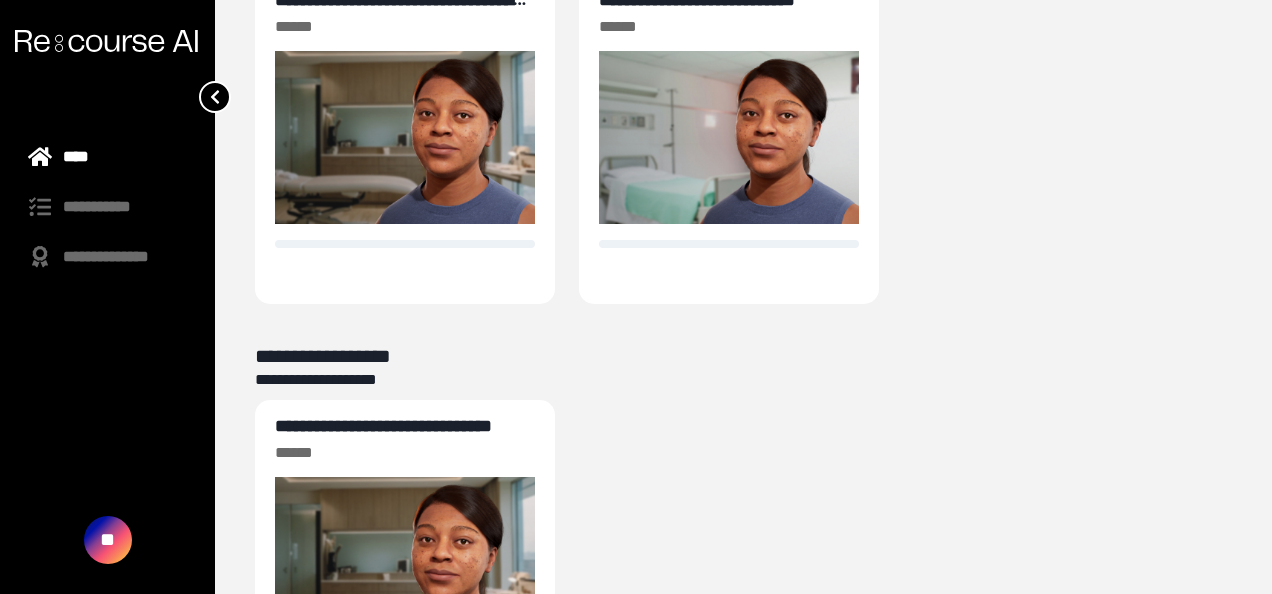 scroll, scrollTop: 185, scrollLeft: 0, axis: vertical 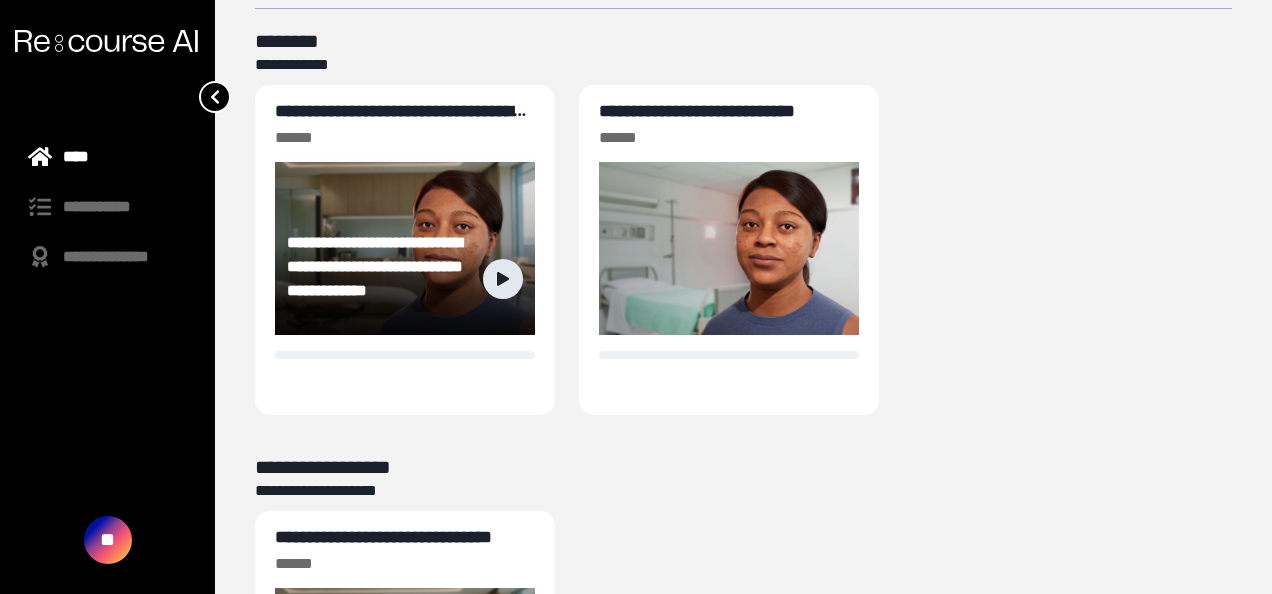 click 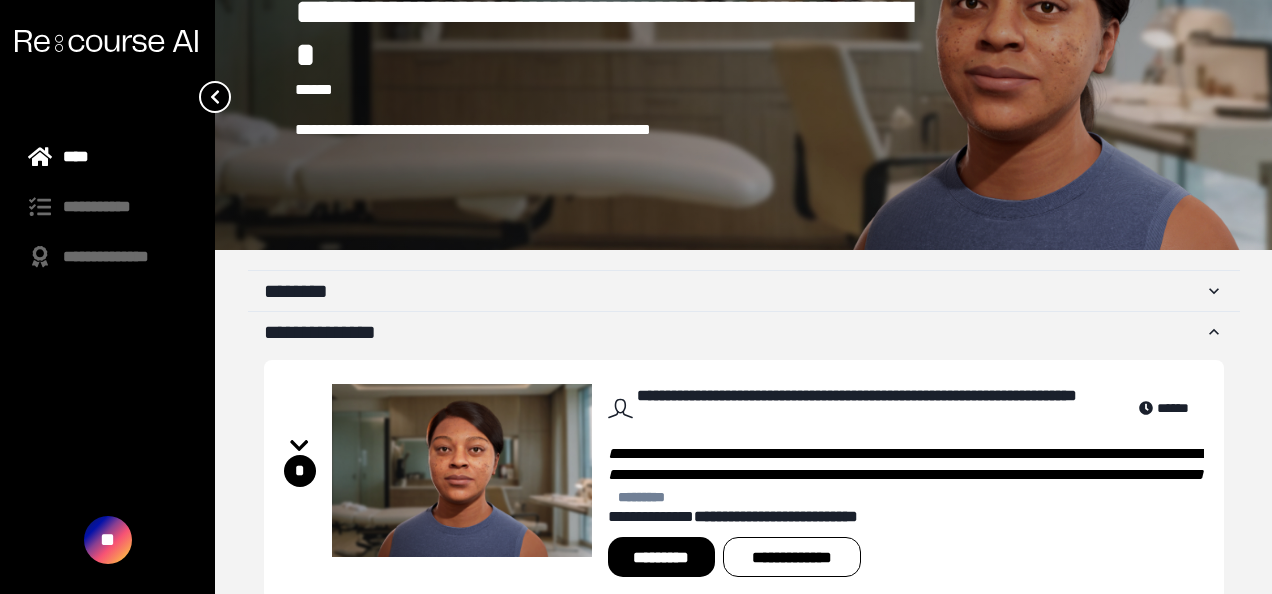 scroll, scrollTop: 182, scrollLeft: 0, axis: vertical 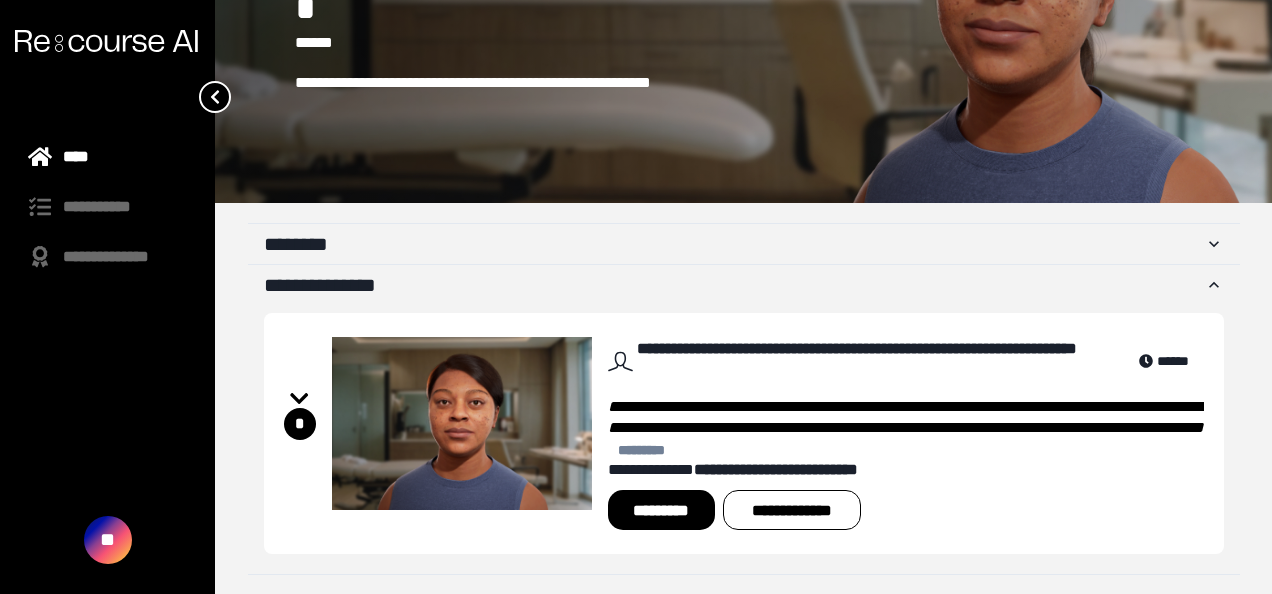 click on "**" at bounding box center (108, 540) 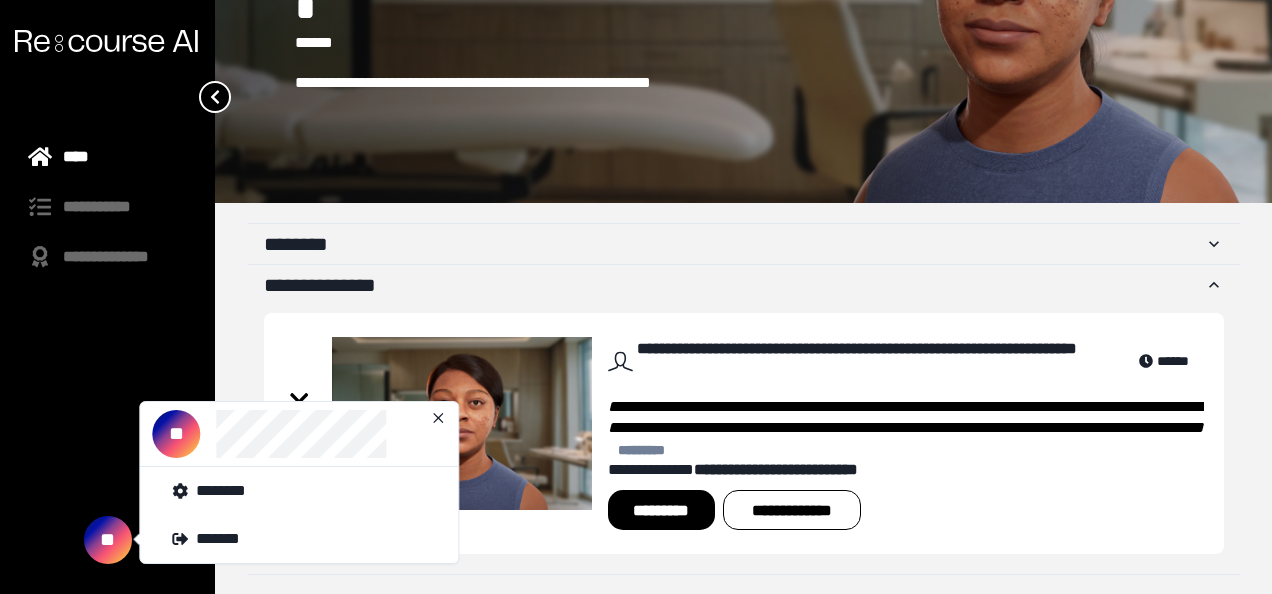 click on "**********" at bounding box center [906, 510] 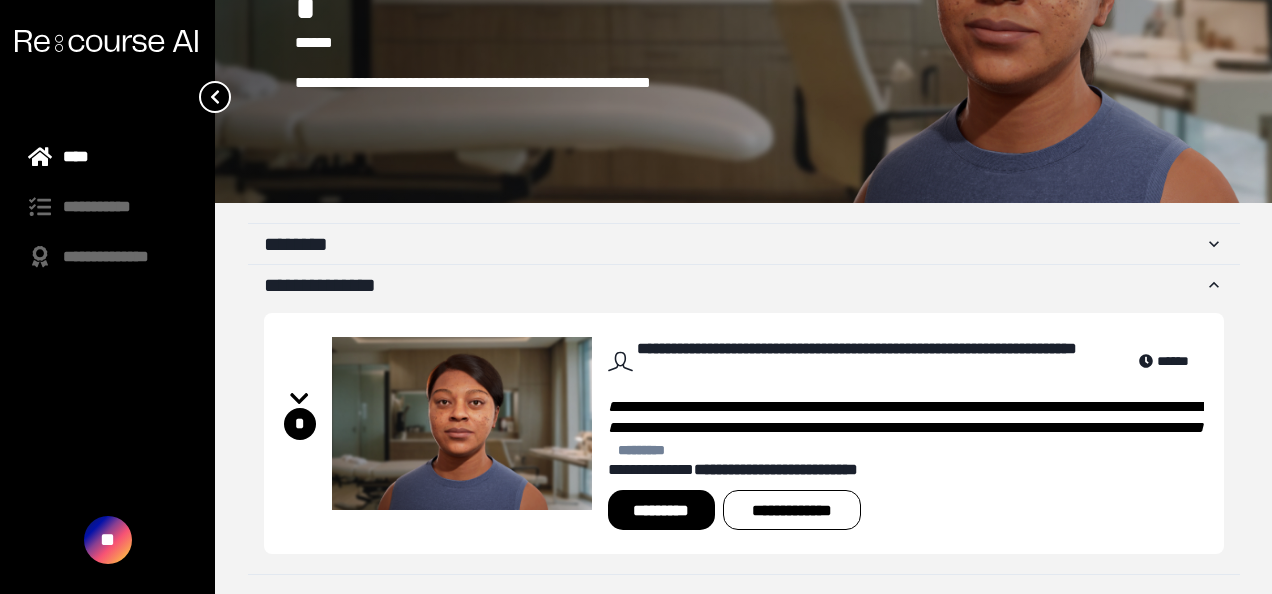click on "****" at bounding box center [107, 157] 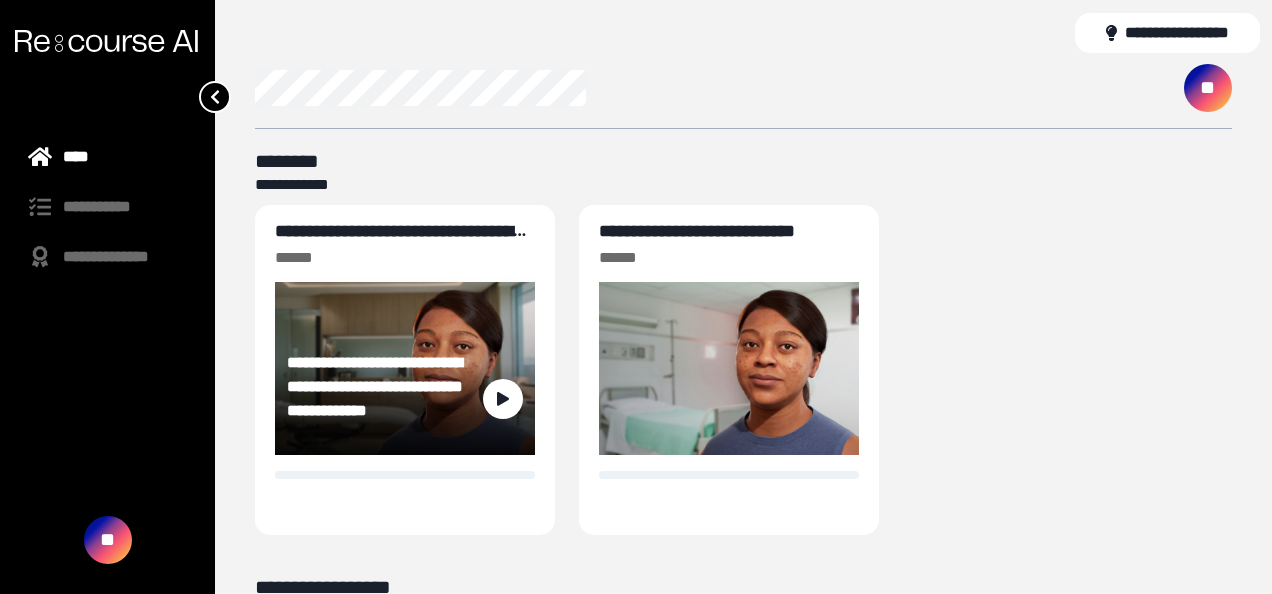 scroll, scrollTop: 403, scrollLeft: 0, axis: vertical 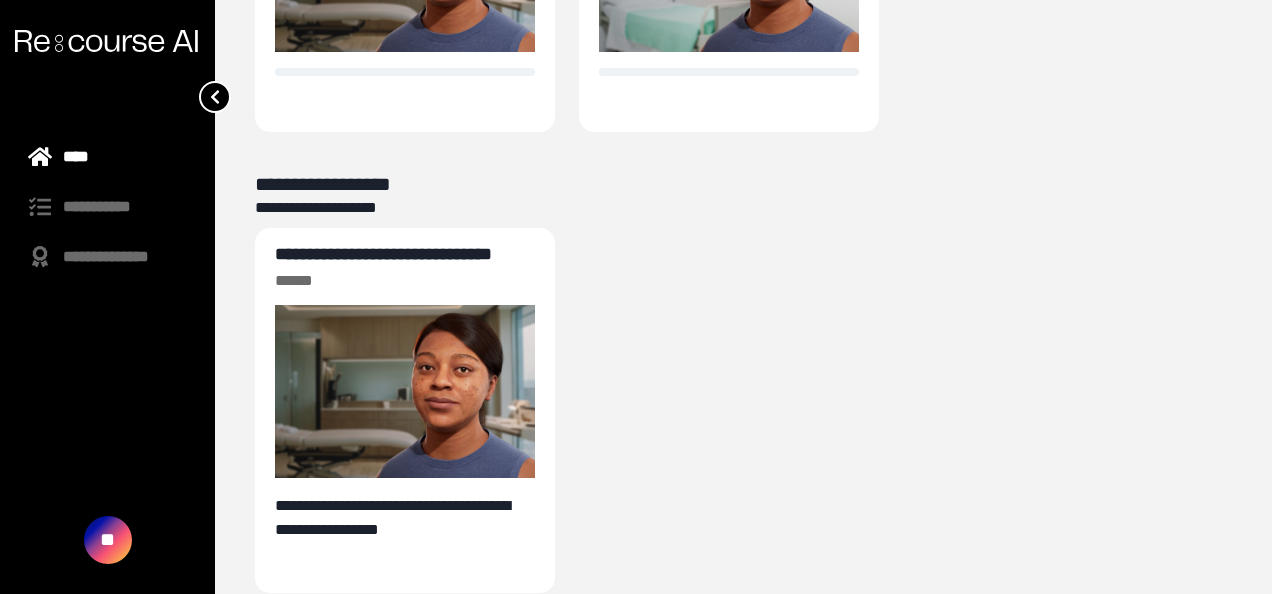 click on "**" at bounding box center [108, 540] 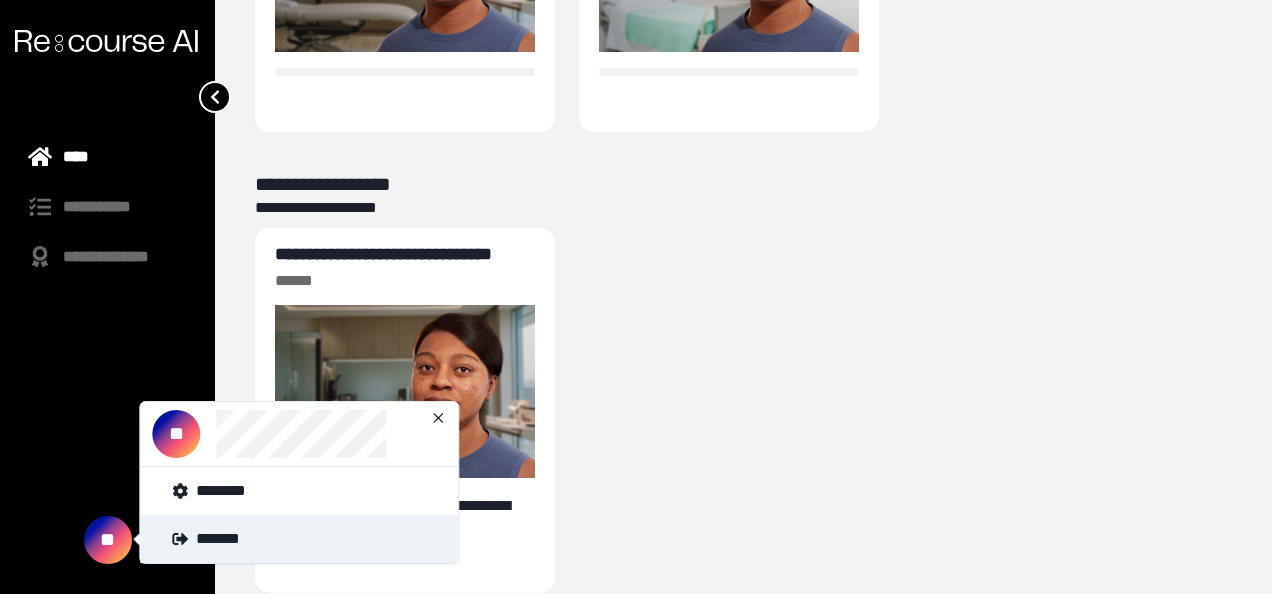 click on "*******" at bounding box center (299, 539) 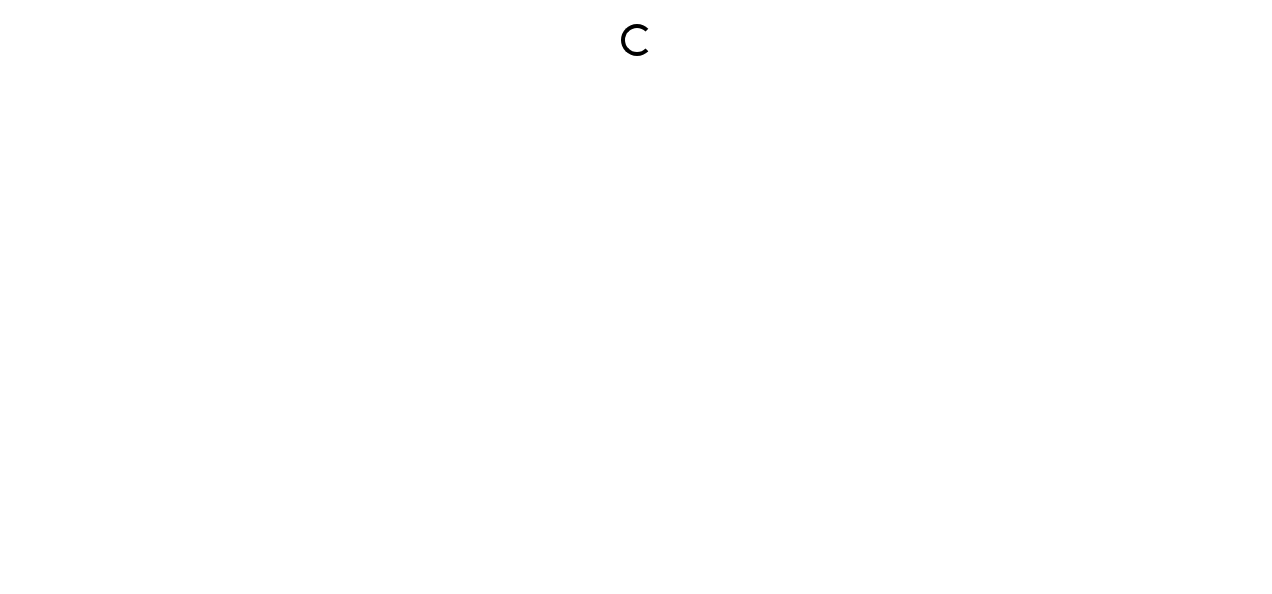 scroll, scrollTop: 0, scrollLeft: 0, axis: both 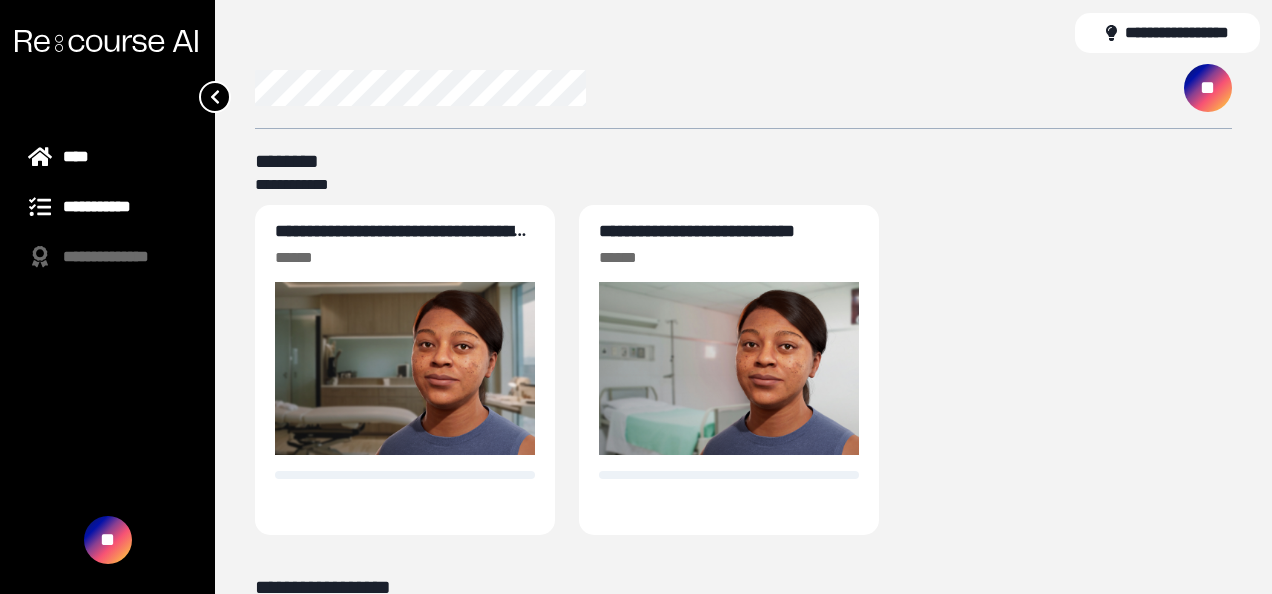 click on "**********" at bounding box center (107, 207) 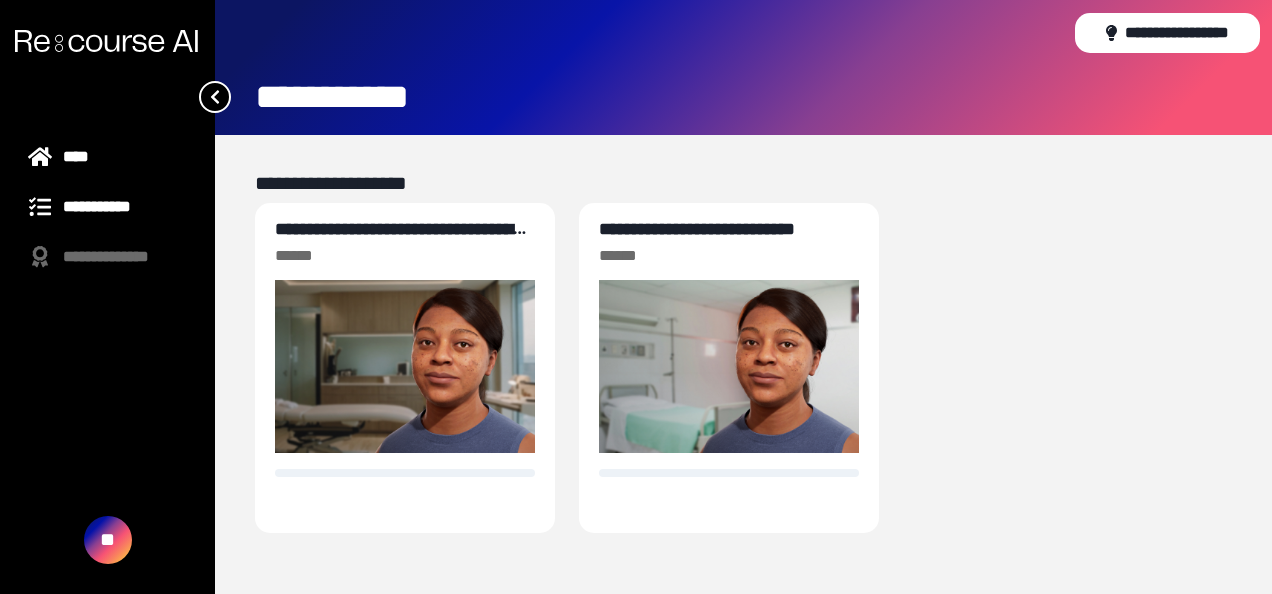 click on "****" at bounding box center (107, 157) 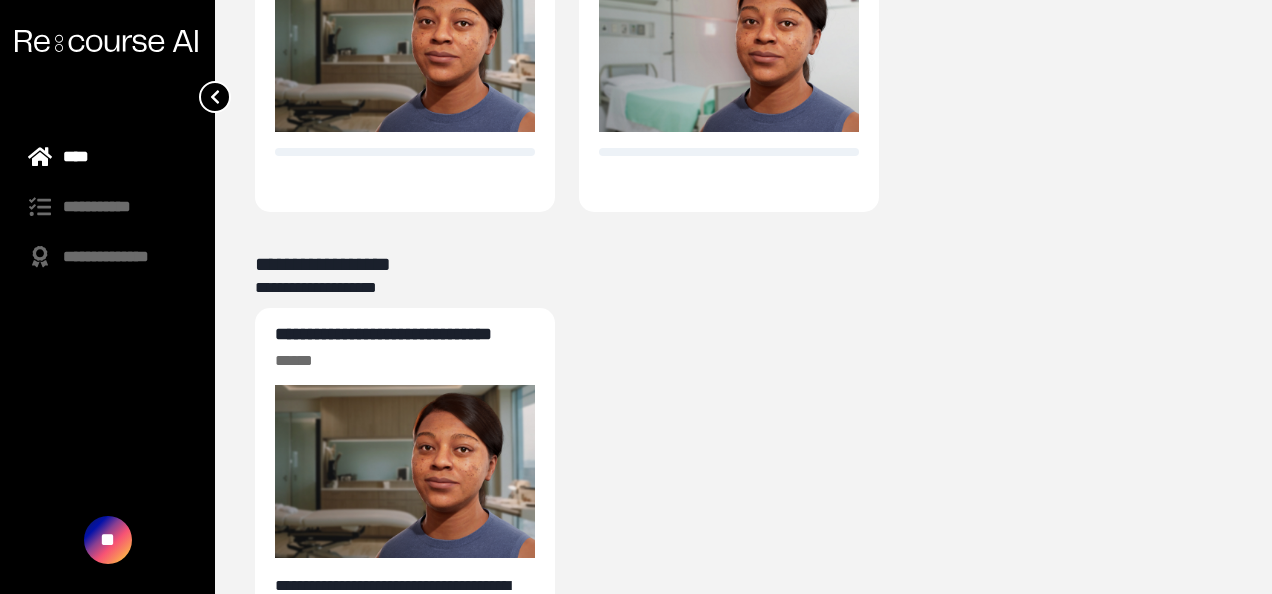 scroll, scrollTop: 326, scrollLeft: 0, axis: vertical 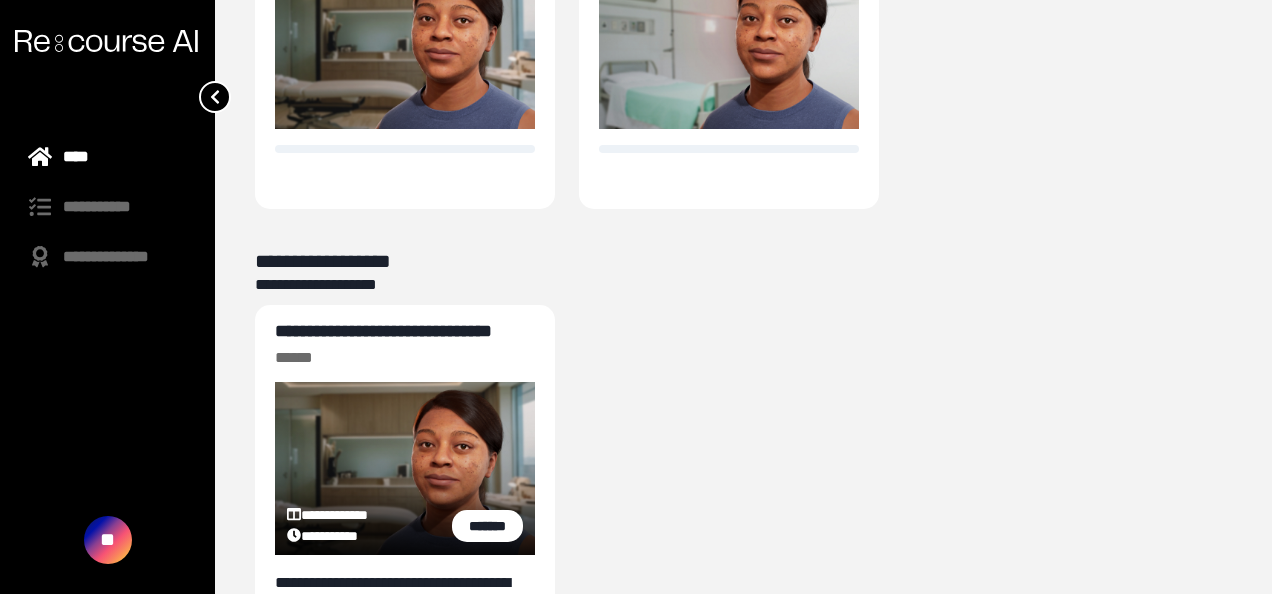 click on "**********" at bounding box center (383, 331) 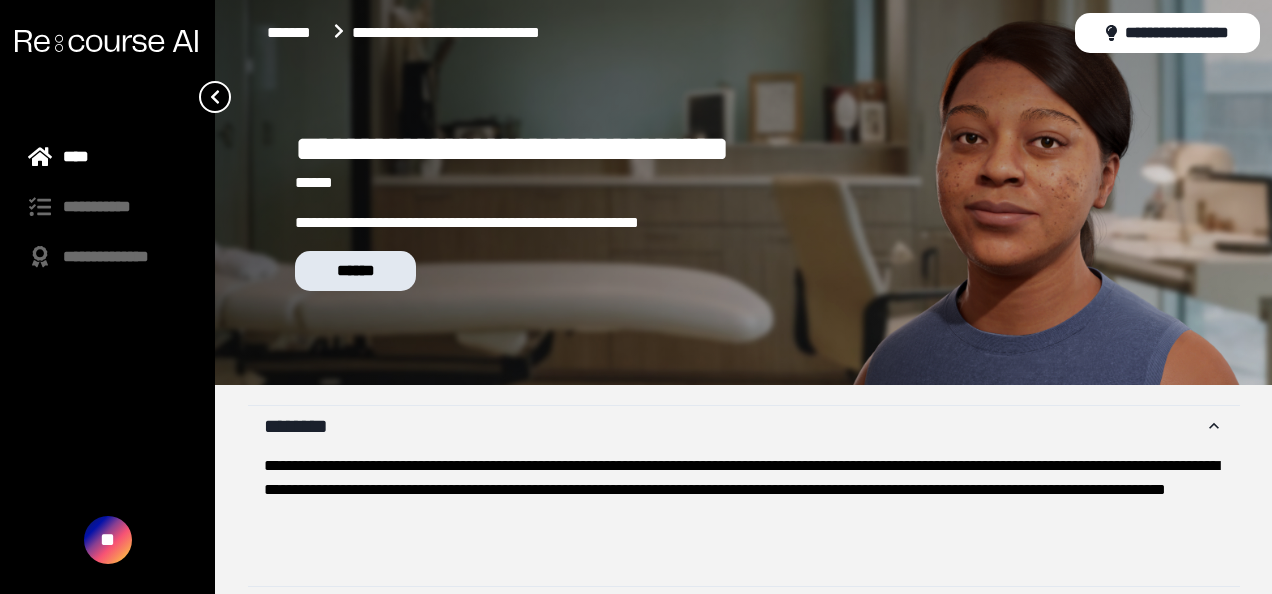 click on "******" at bounding box center (355, 271) 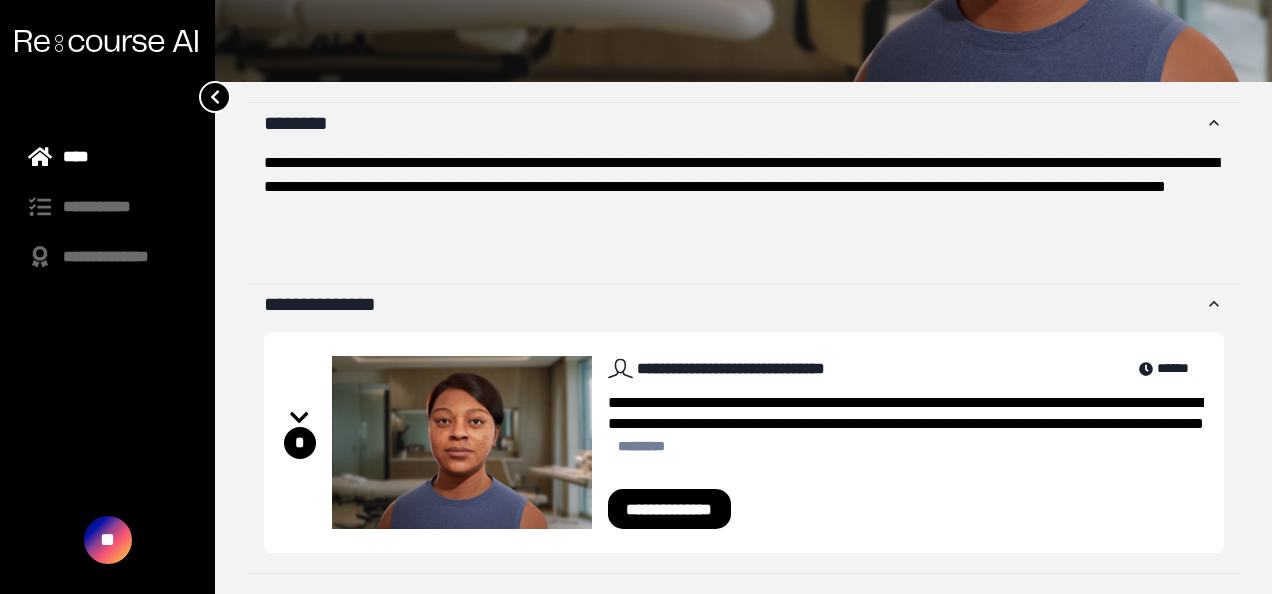 scroll, scrollTop: 318, scrollLeft: 0, axis: vertical 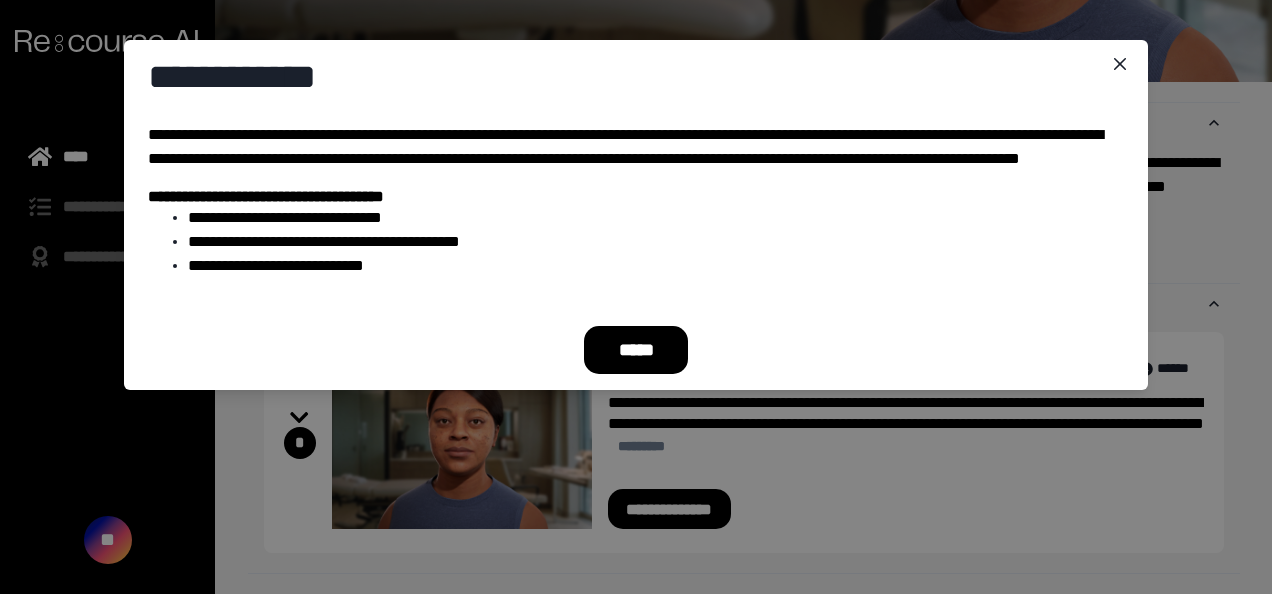 click on "*****" at bounding box center (636, 350) 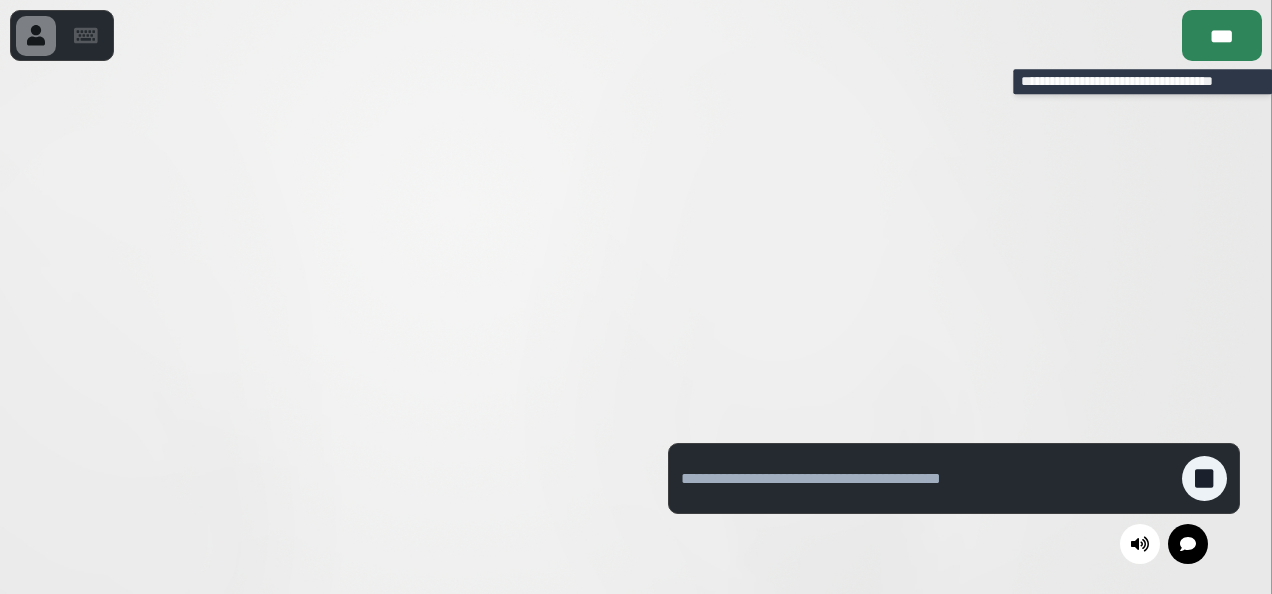 click on "***" at bounding box center (1222, 35) 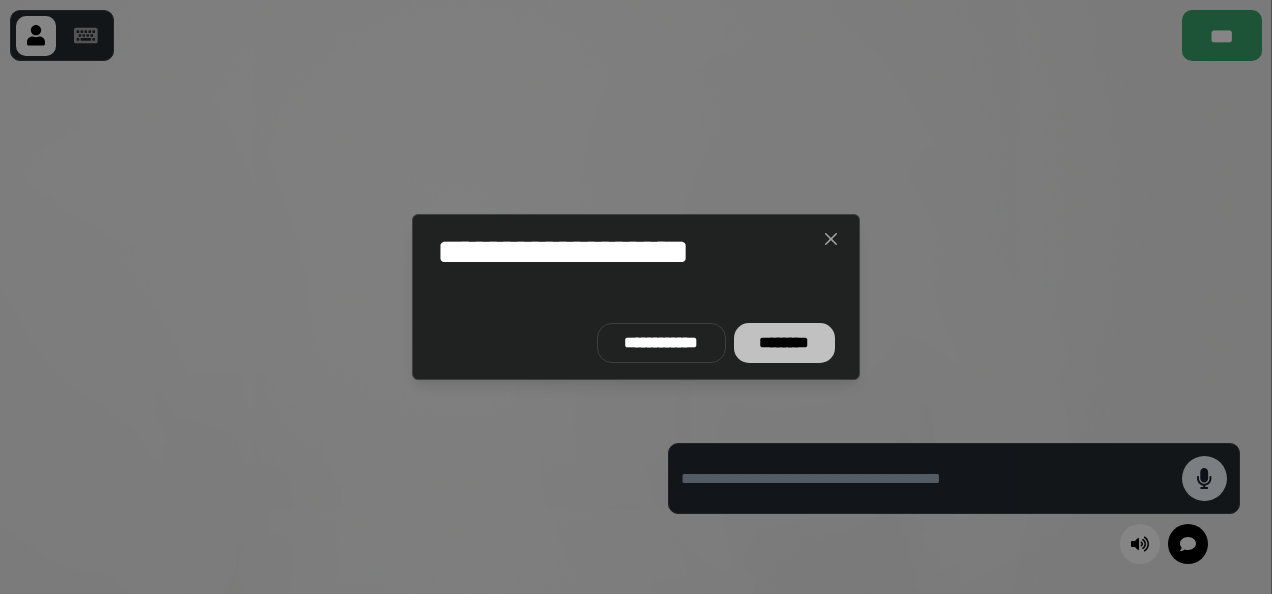 click on "********" at bounding box center (784, 343) 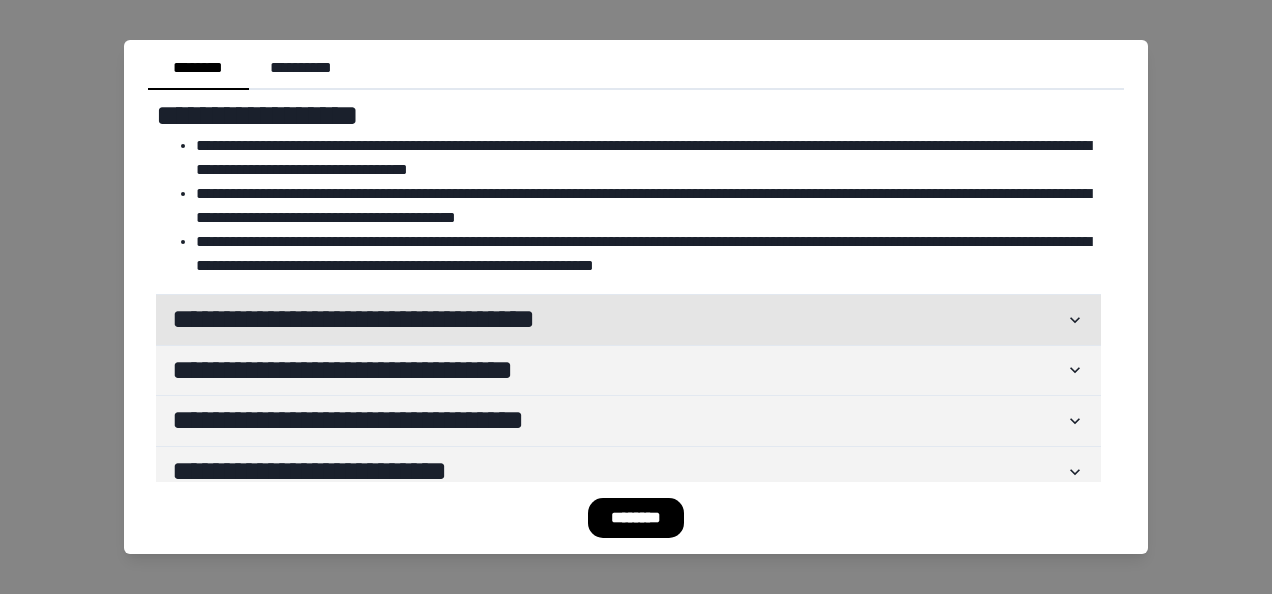 click on "**********" at bounding box center [618, 320] 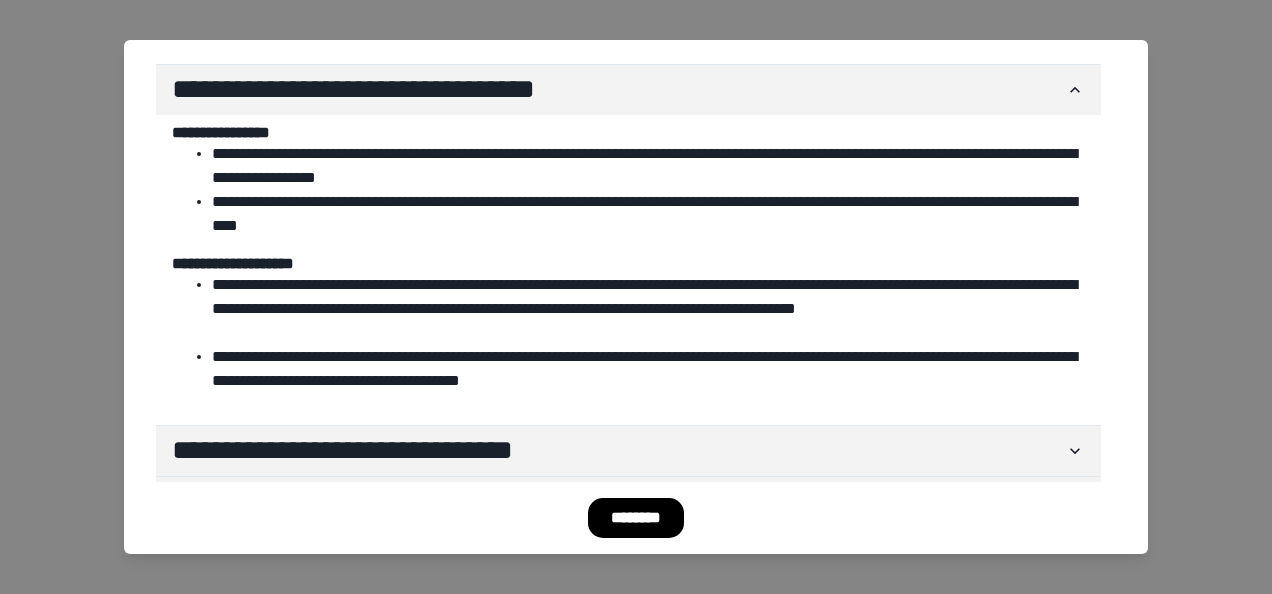 scroll, scrollTop: 390, scrollLeft: 0, axis: vertical 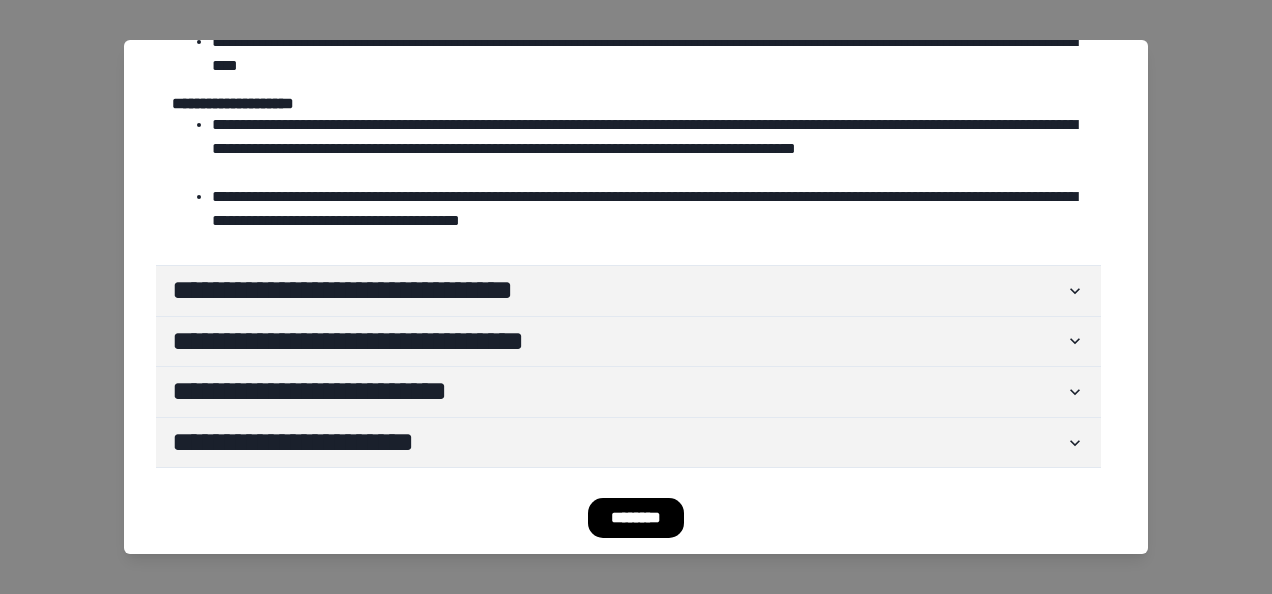 click on "********" at bounding box center [636, 518] 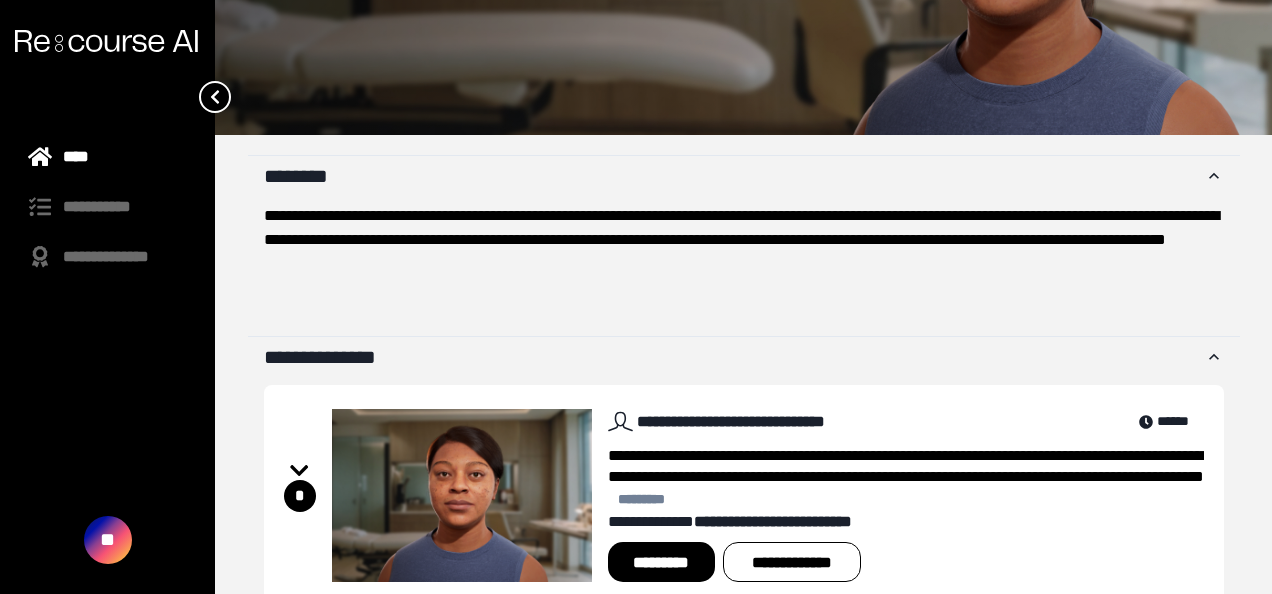scroll, scrollTop: 252, scrollLeft: 0, axis: vertical 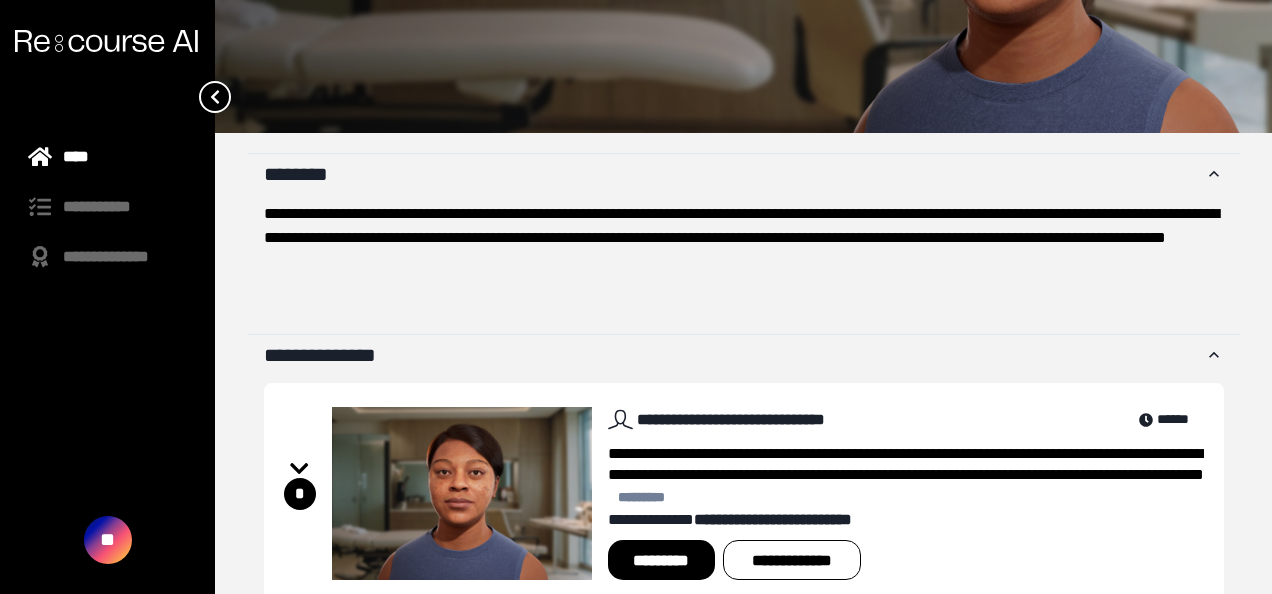 click on "****" at bounding box center (107, 157) 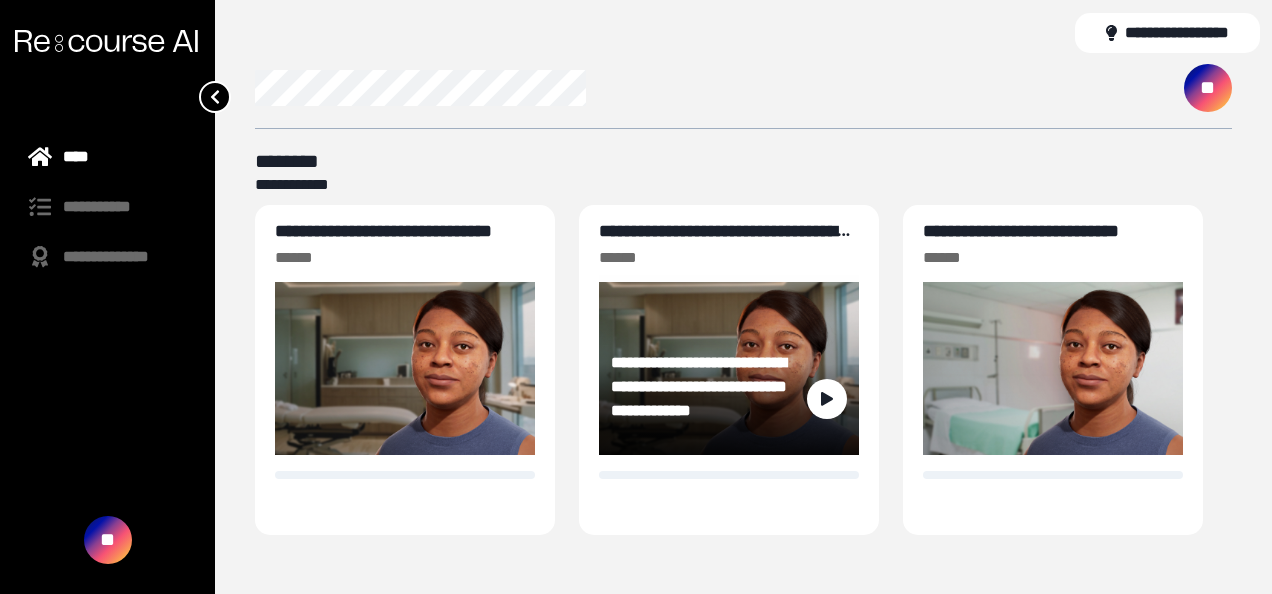 click on "**********" at bounding box center (709, 399) 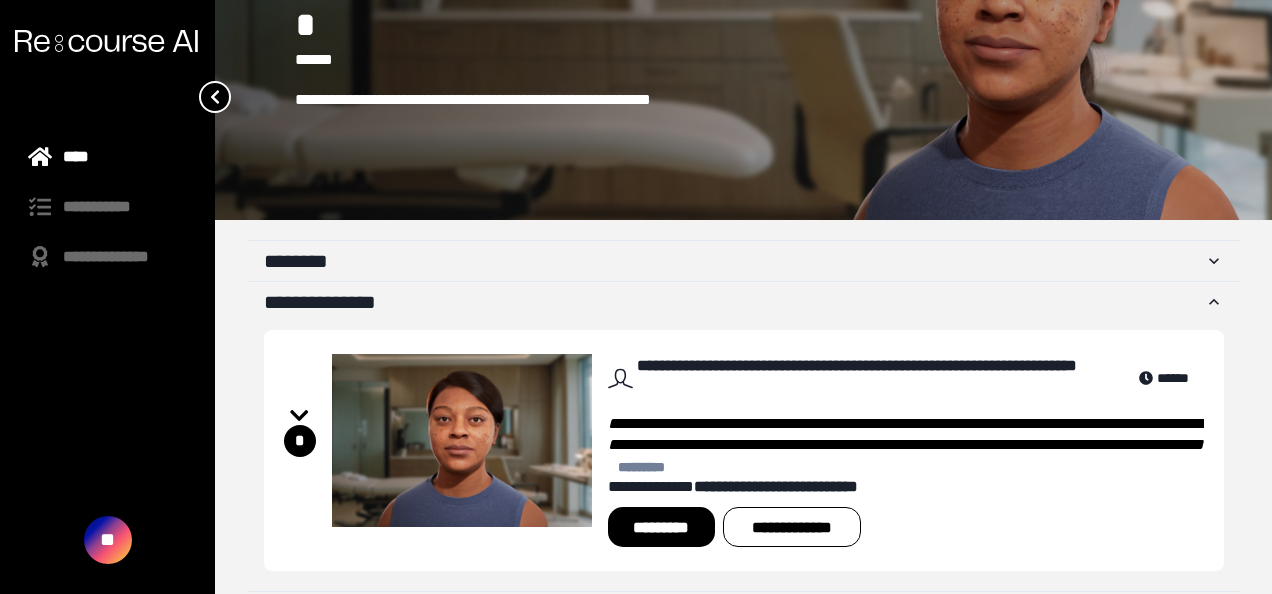scroll, scrollTop: 182, scrollLeft: 0, axis: vertical 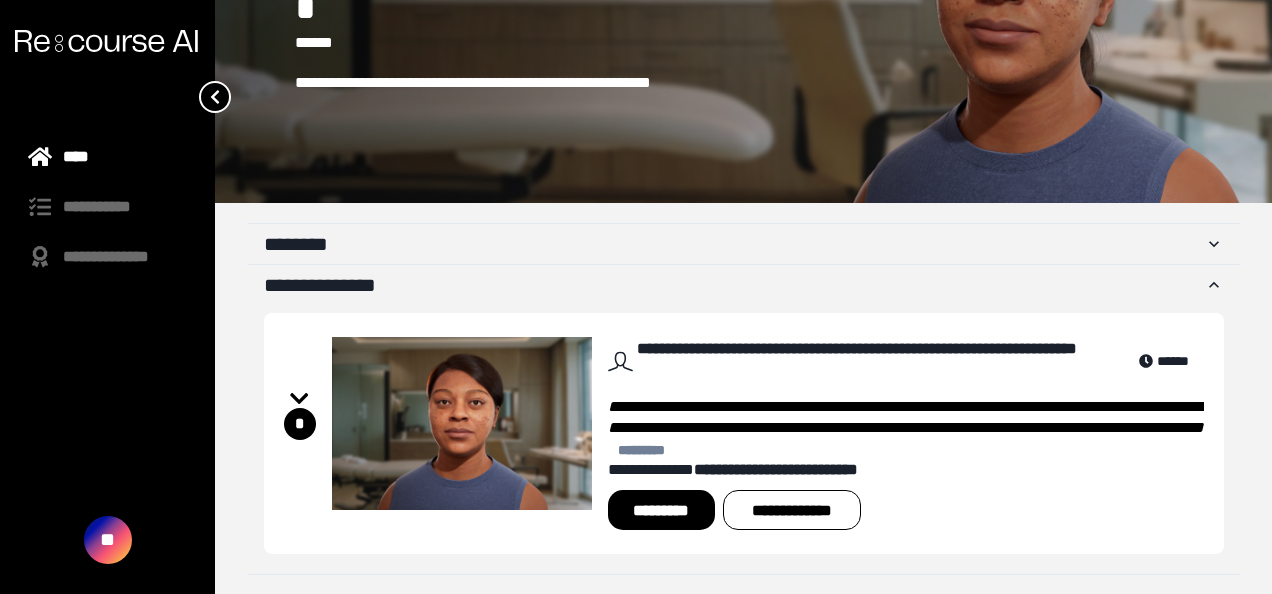 click on "*********" at bounding box center (661, 510) 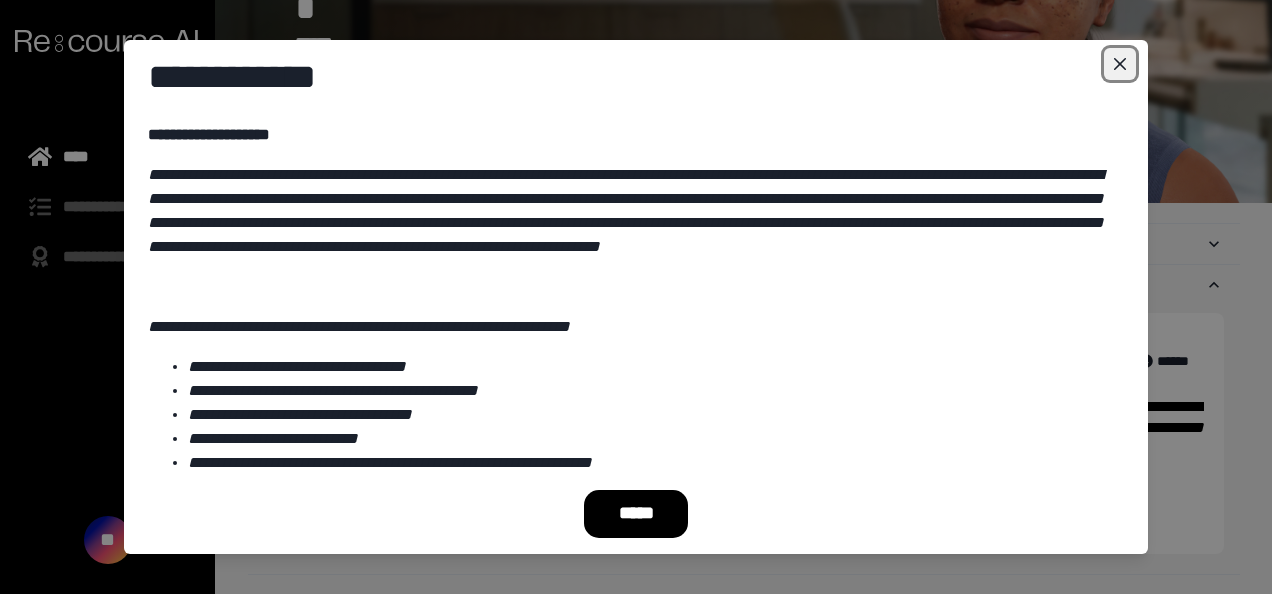 click 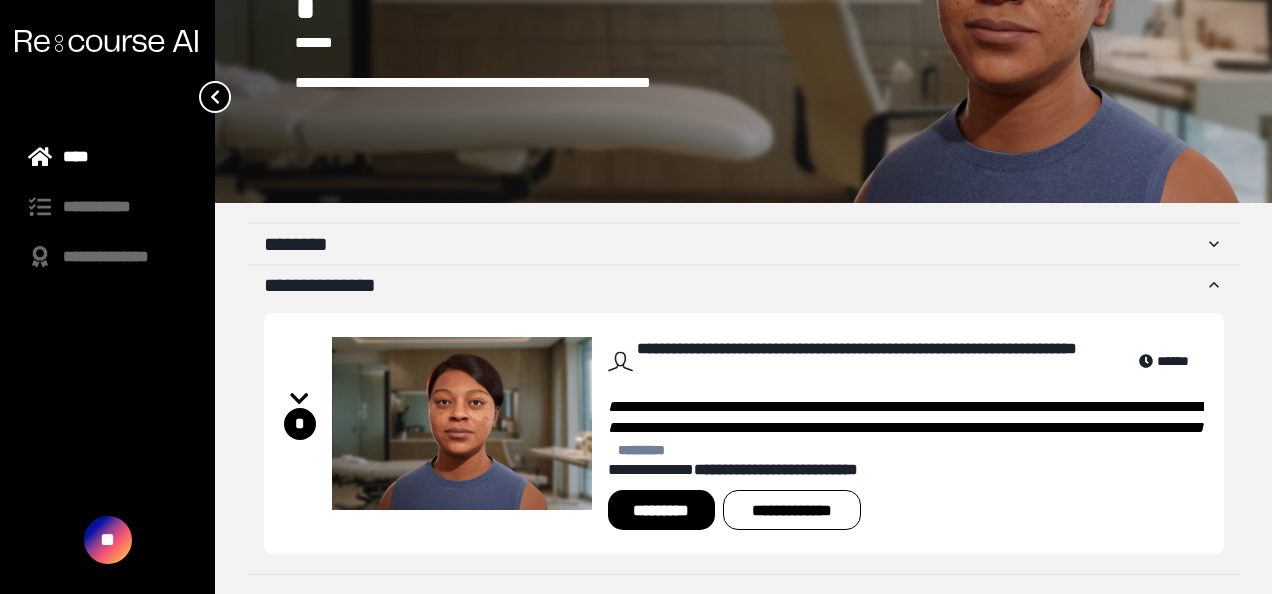click on "*********" at bounding box center (661, 510) 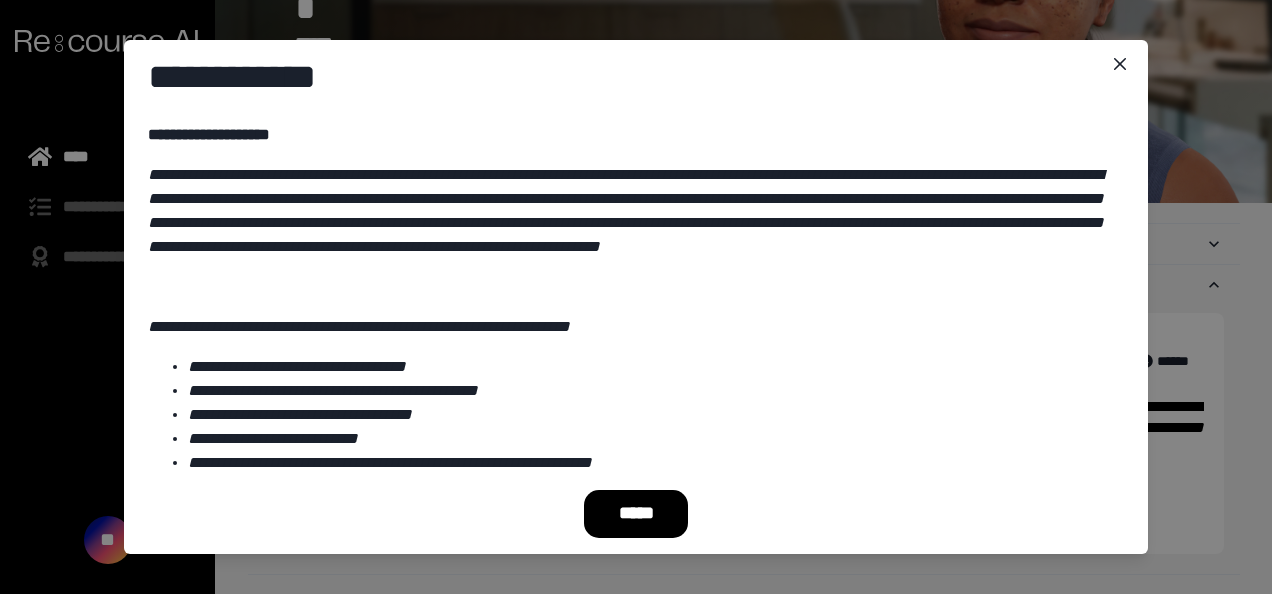 click on "*****" at bounding box center (636, 514) 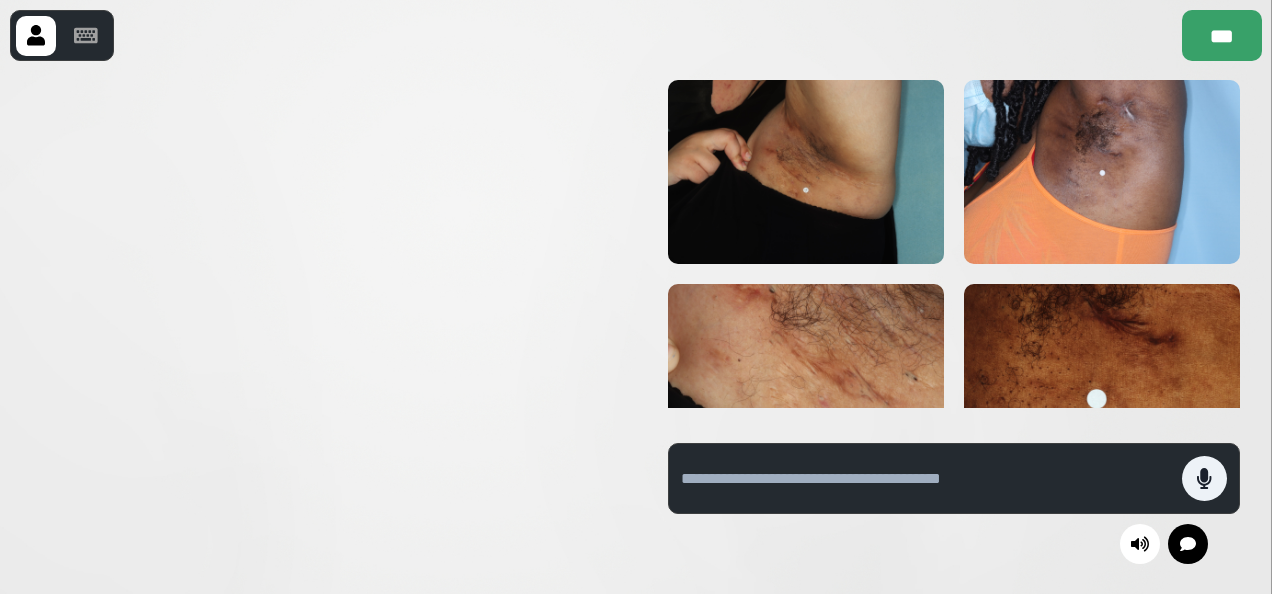 click at bounding box center [636, 297] 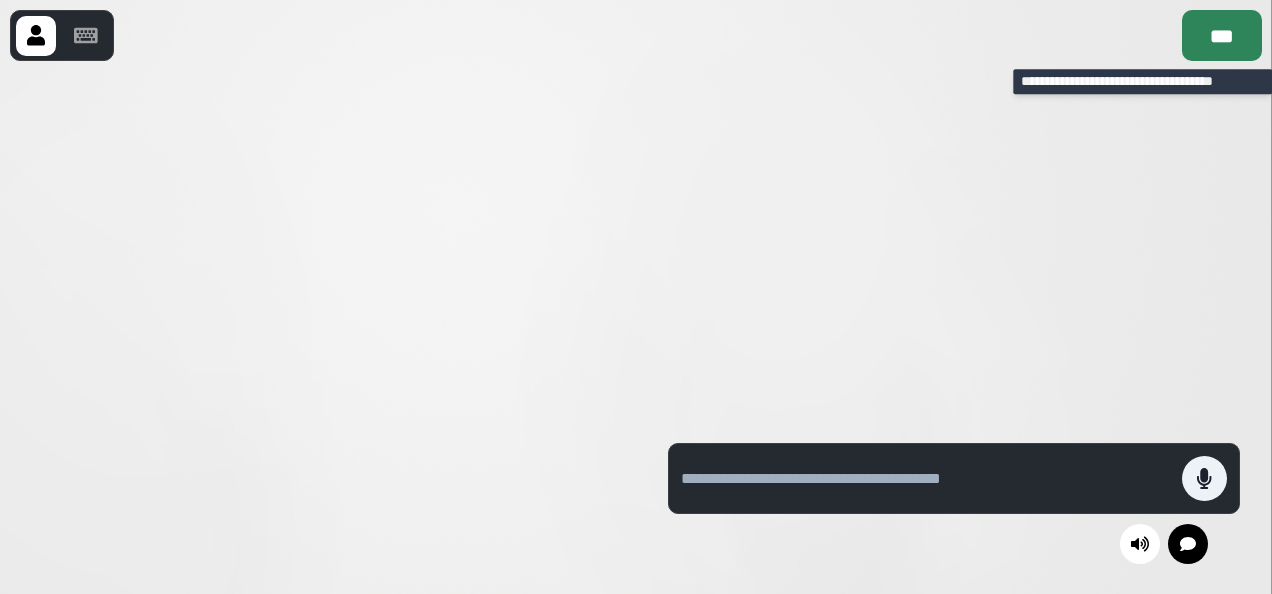 click on "***" at bounding box center [1222, 35] 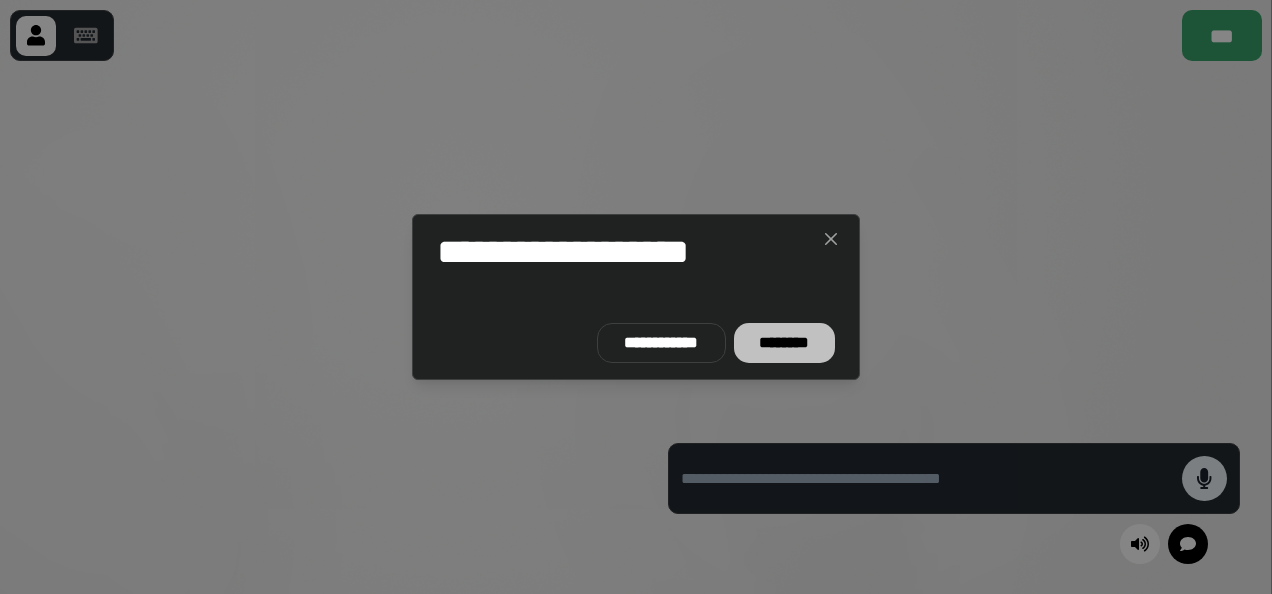 click on "********" at bounding box center (784, 343) 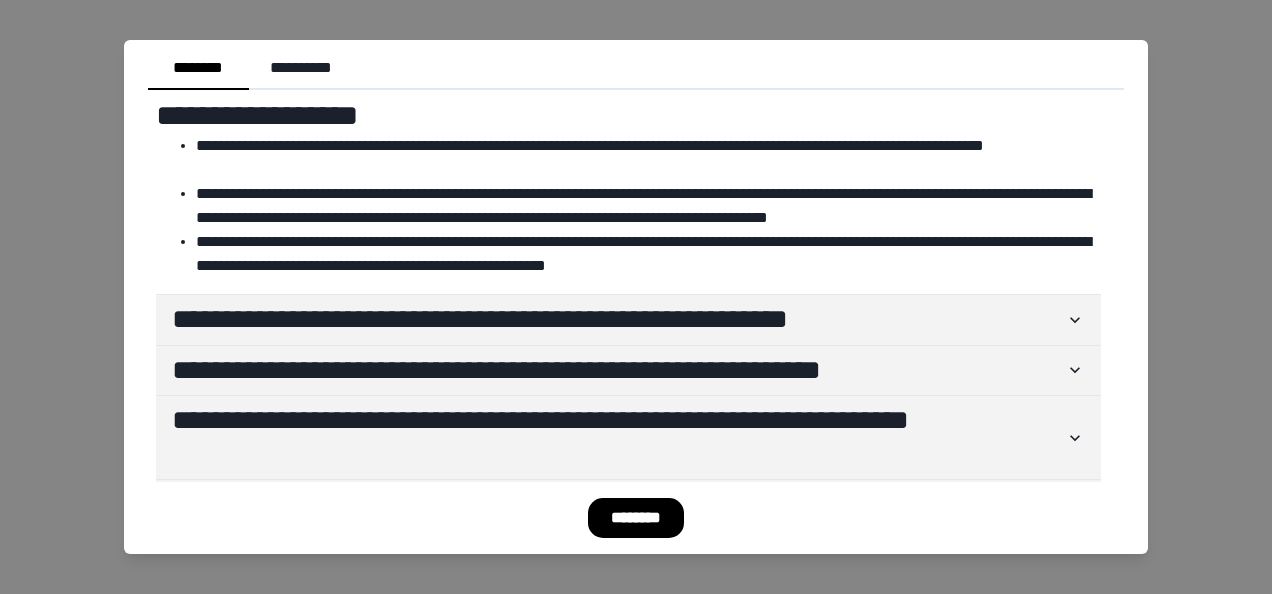 click on "********" at bounding box center (636, 518) 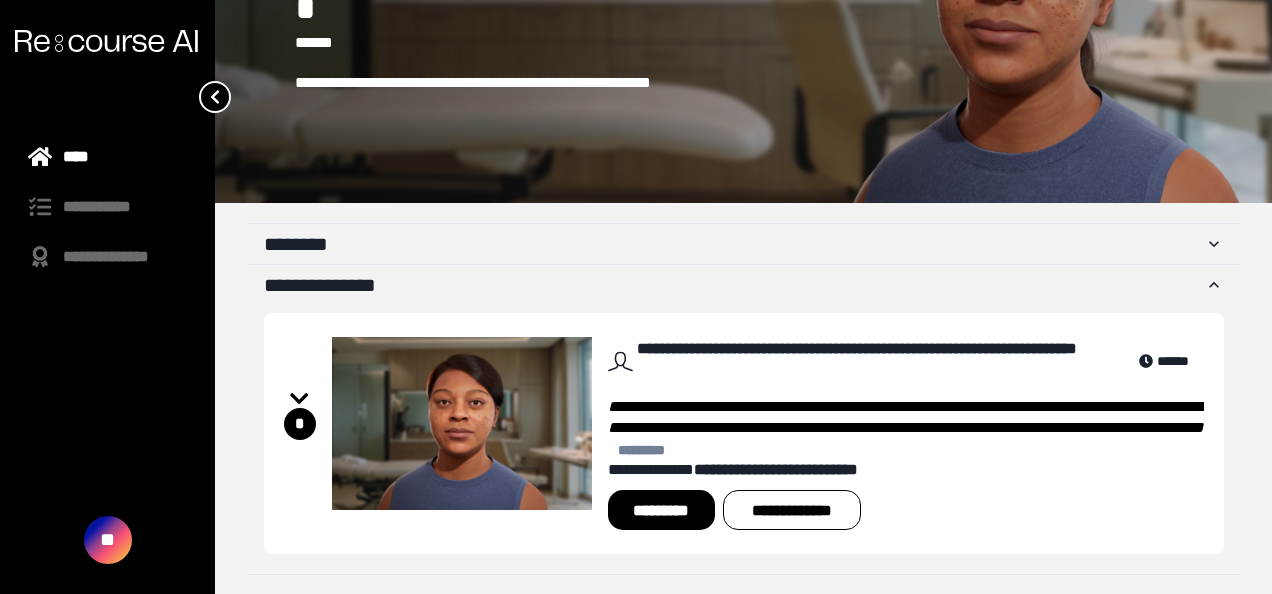 click on "****" at bounding box center [107, 157] 